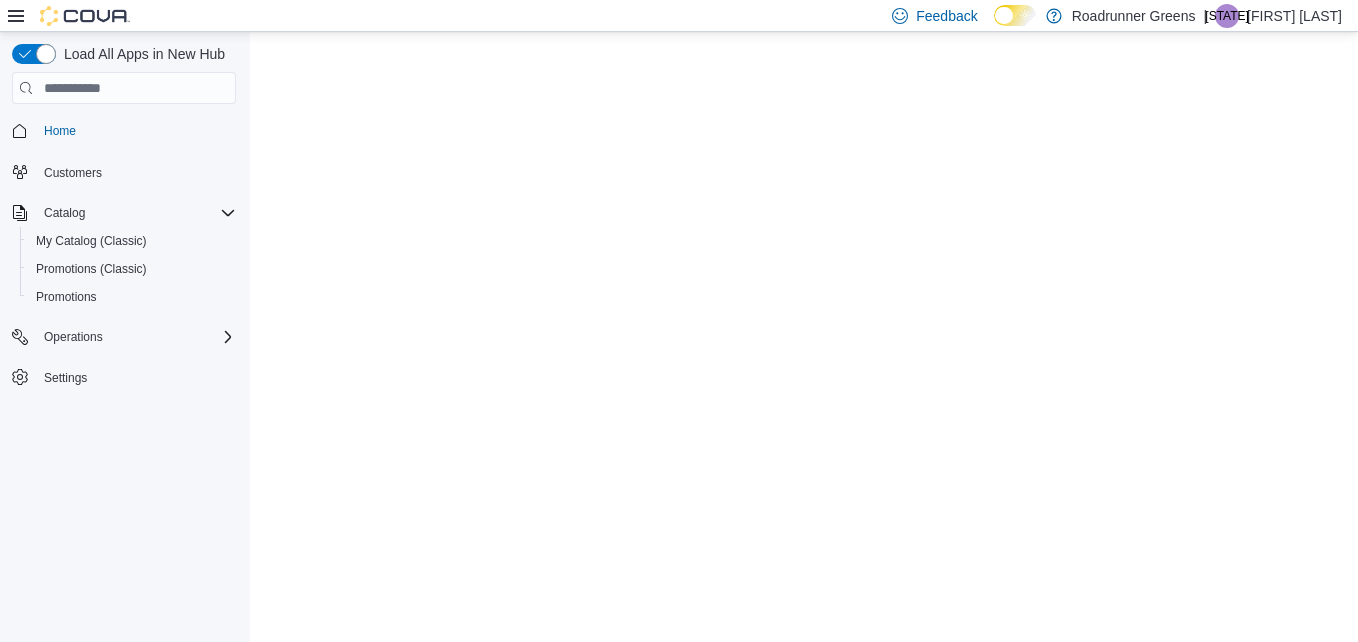 scroll, scrollTop: 0, scrollLeft: 0, axis: both 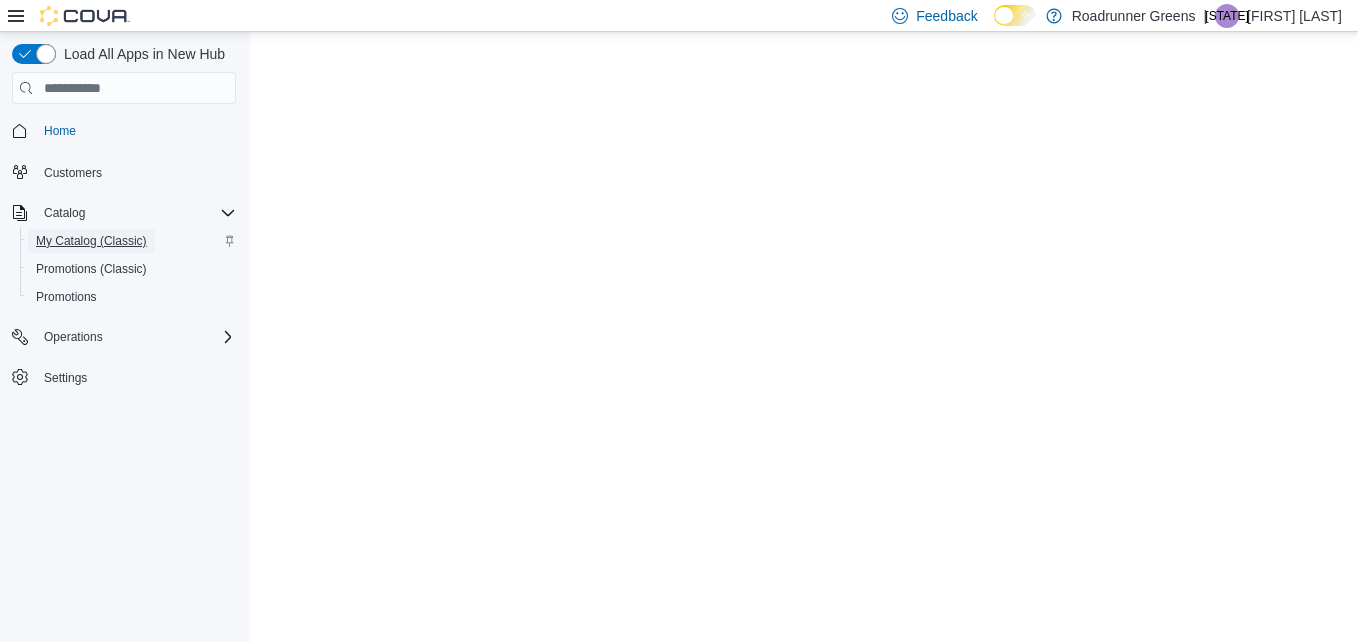 click on "My Catalog (Classic)" at bounding box center (91, 241) 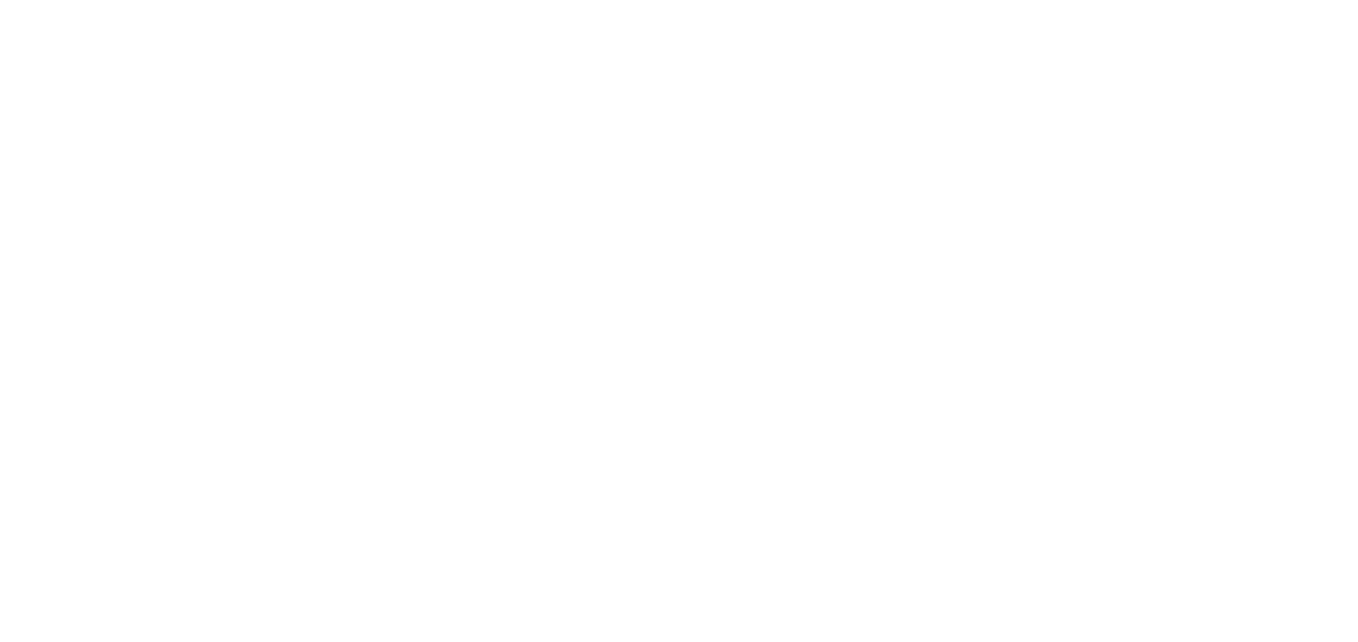 scroll, scrollTop: 0, scrollLeft: 0, axis: both 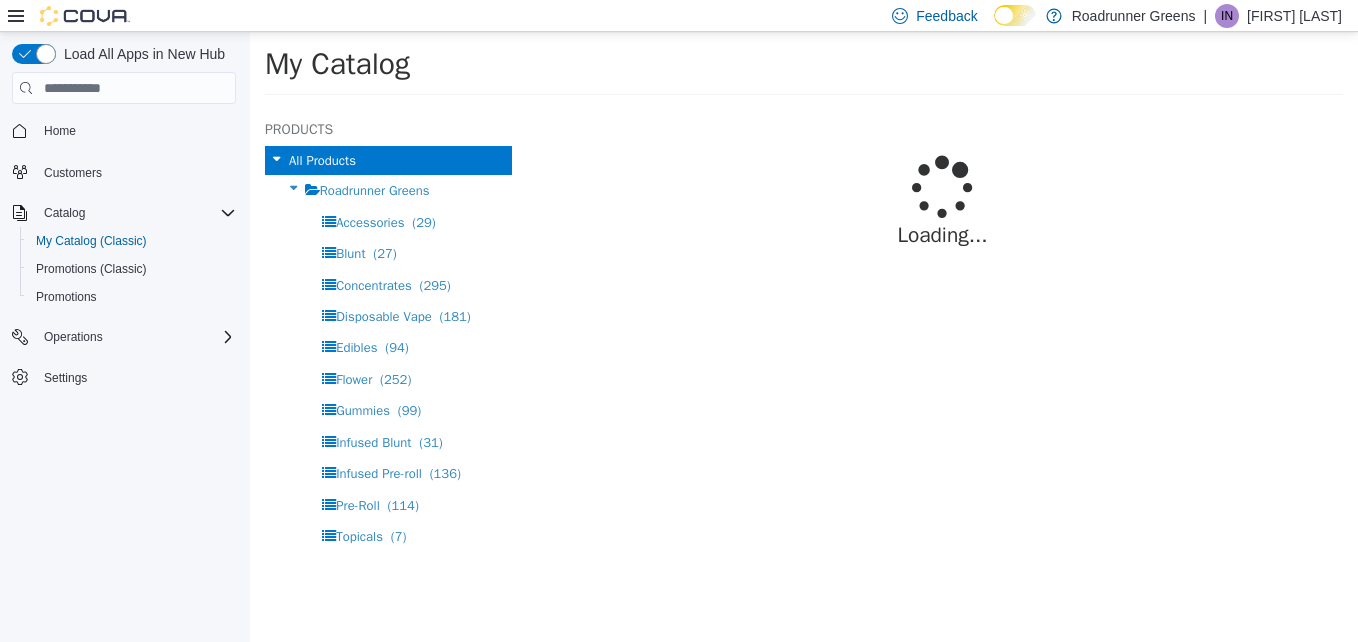 select on "**********" 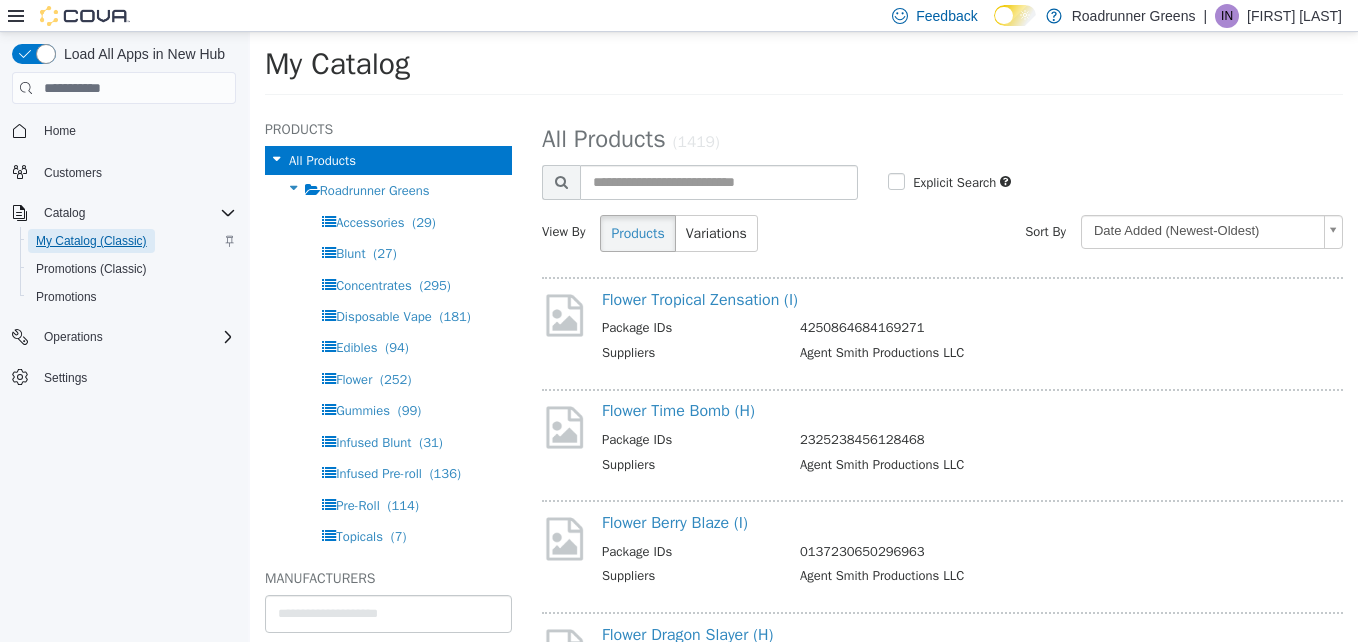 click on "My Catalog (Classic)" at bounding box center [91, 241] 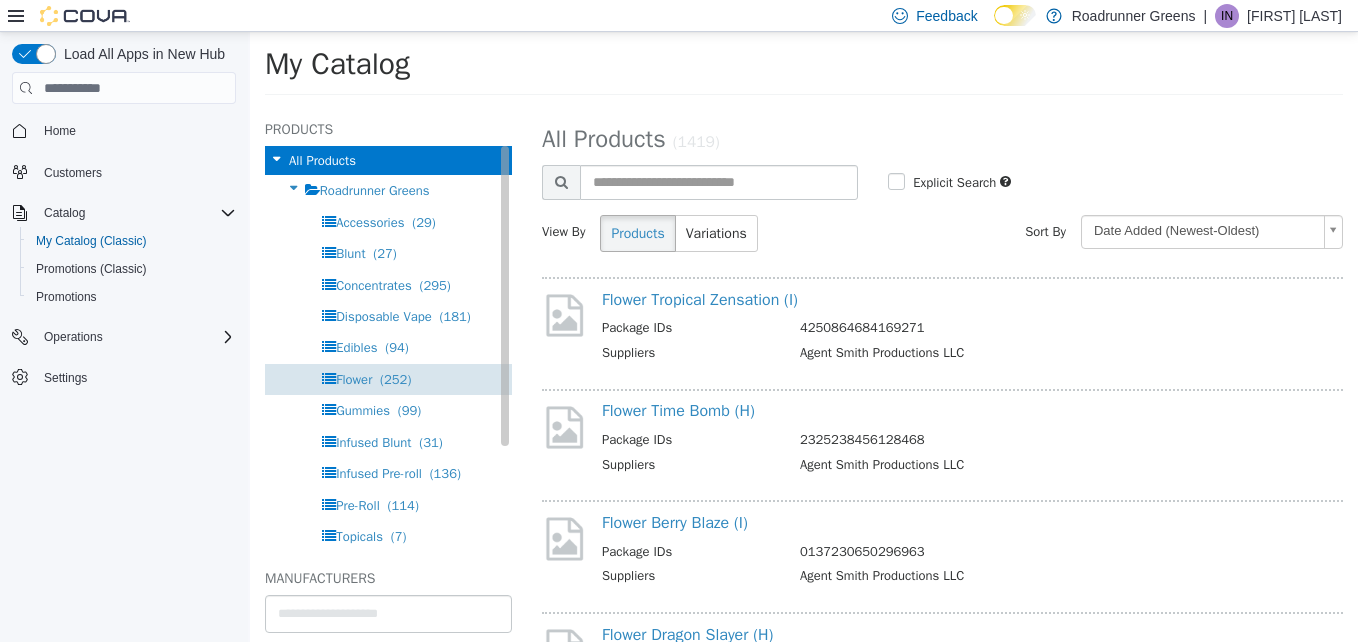 click on "(252)" at bounding box center (395, 379) 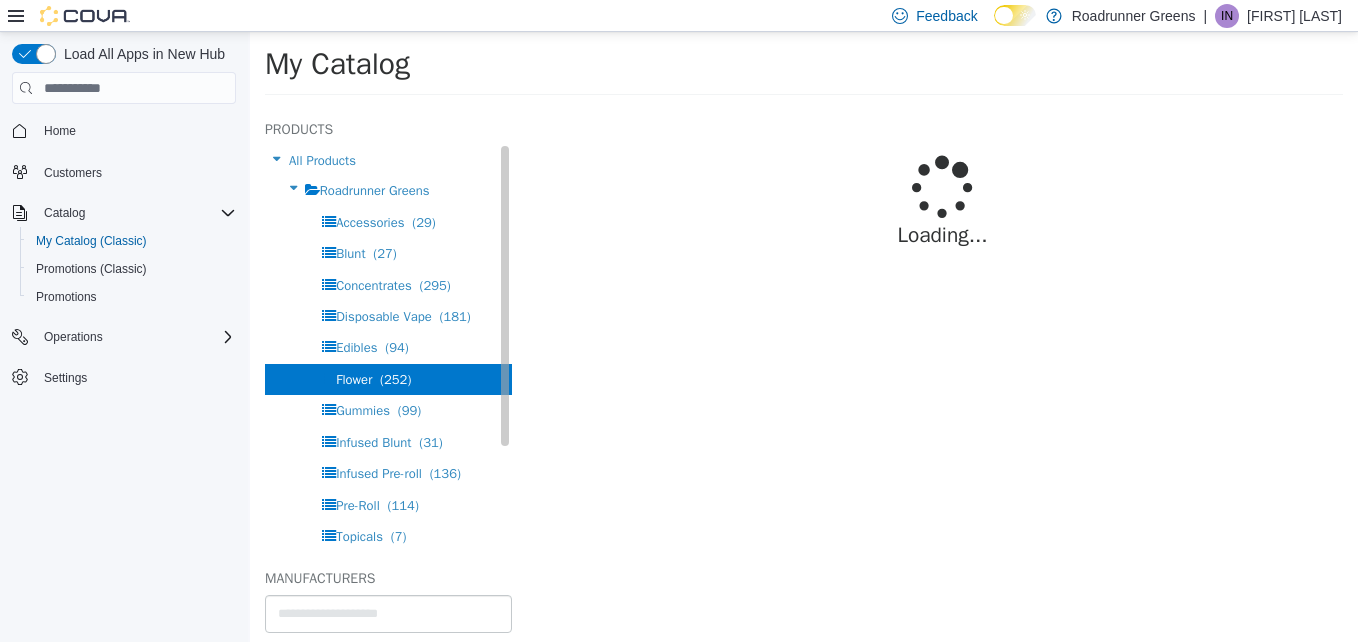 select on "**********" 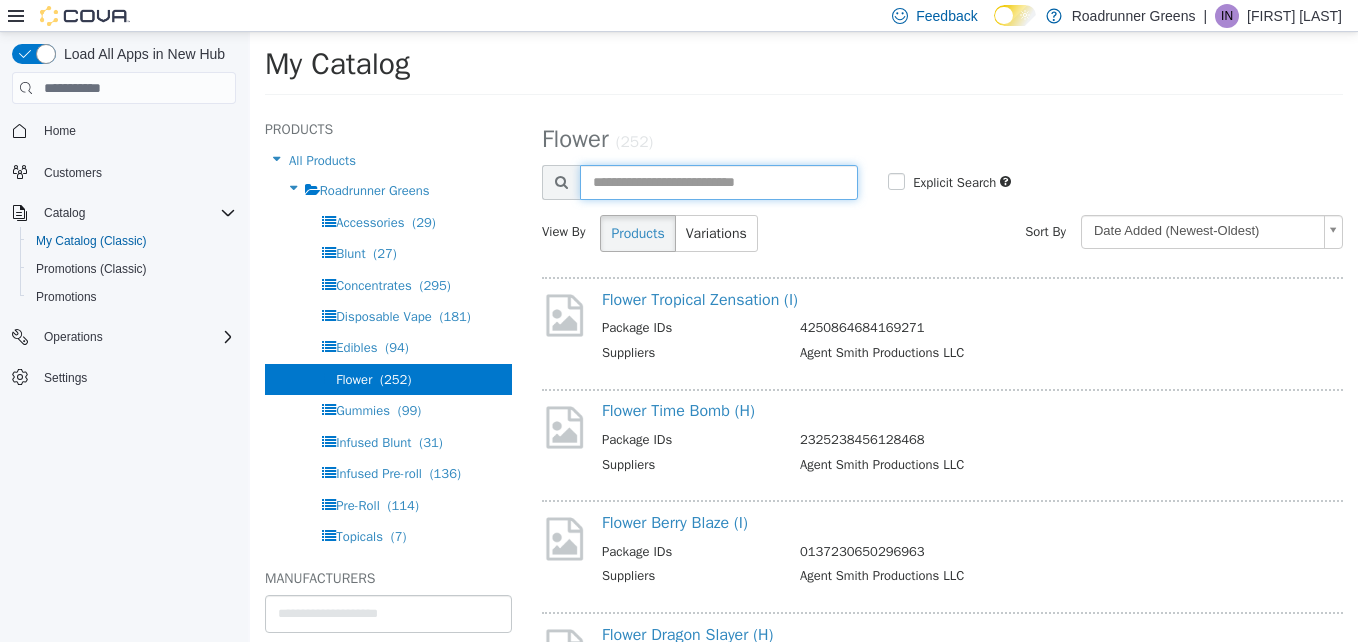click at bounding box center (719, 182) 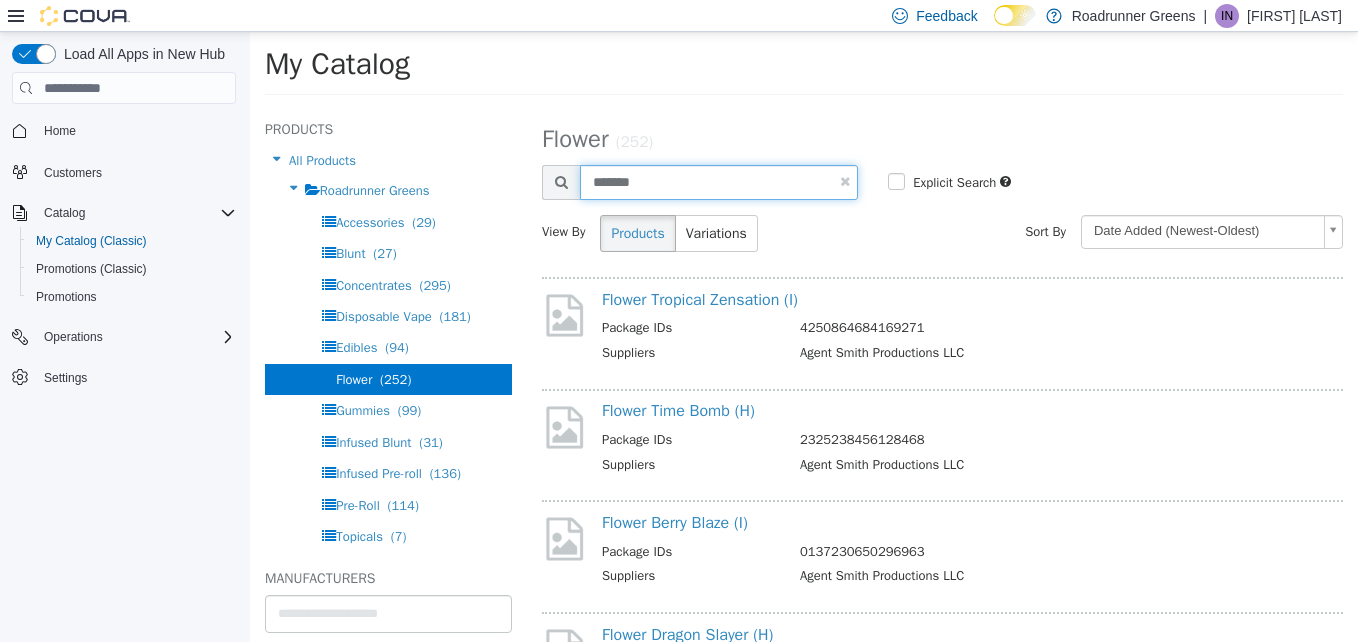 type on "*******" 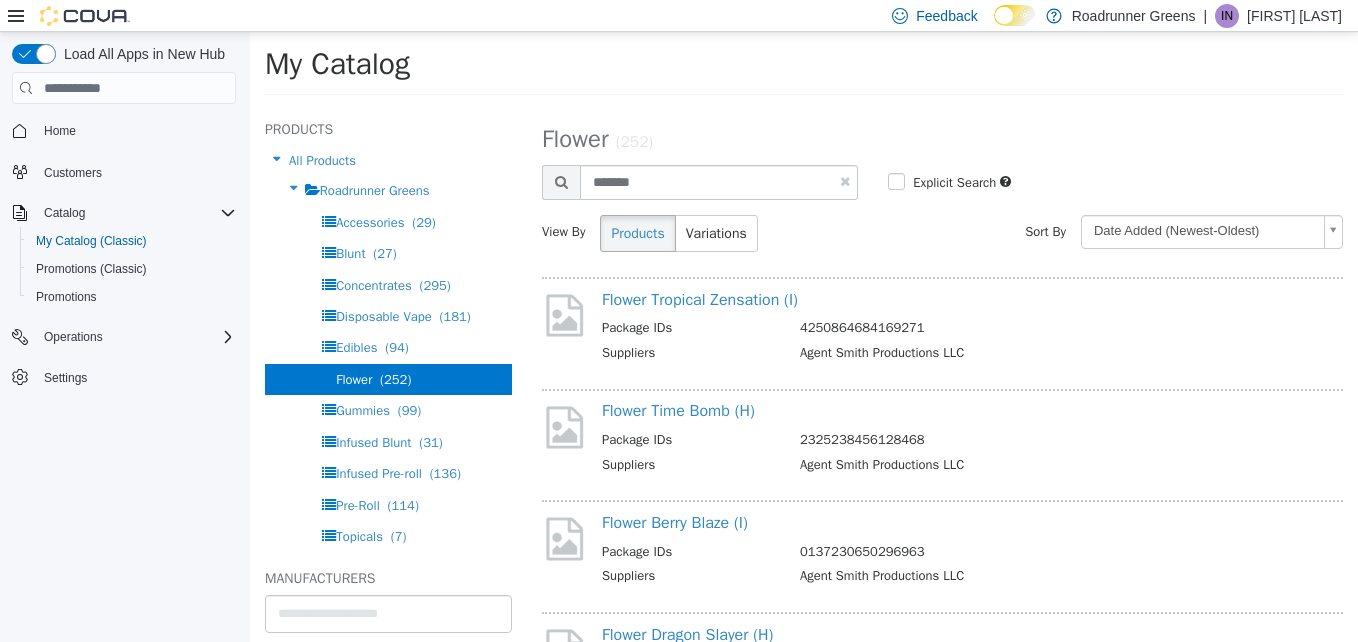select on "**********" 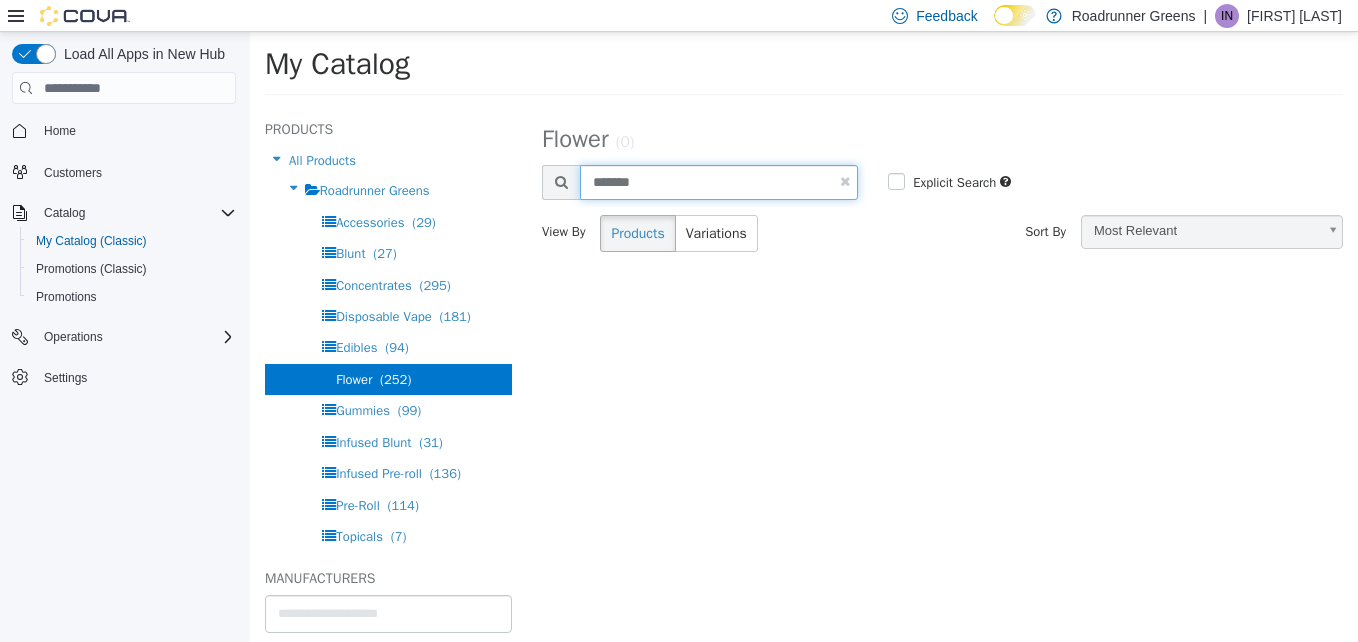 click on "*******" at bounding box center [719, 182] 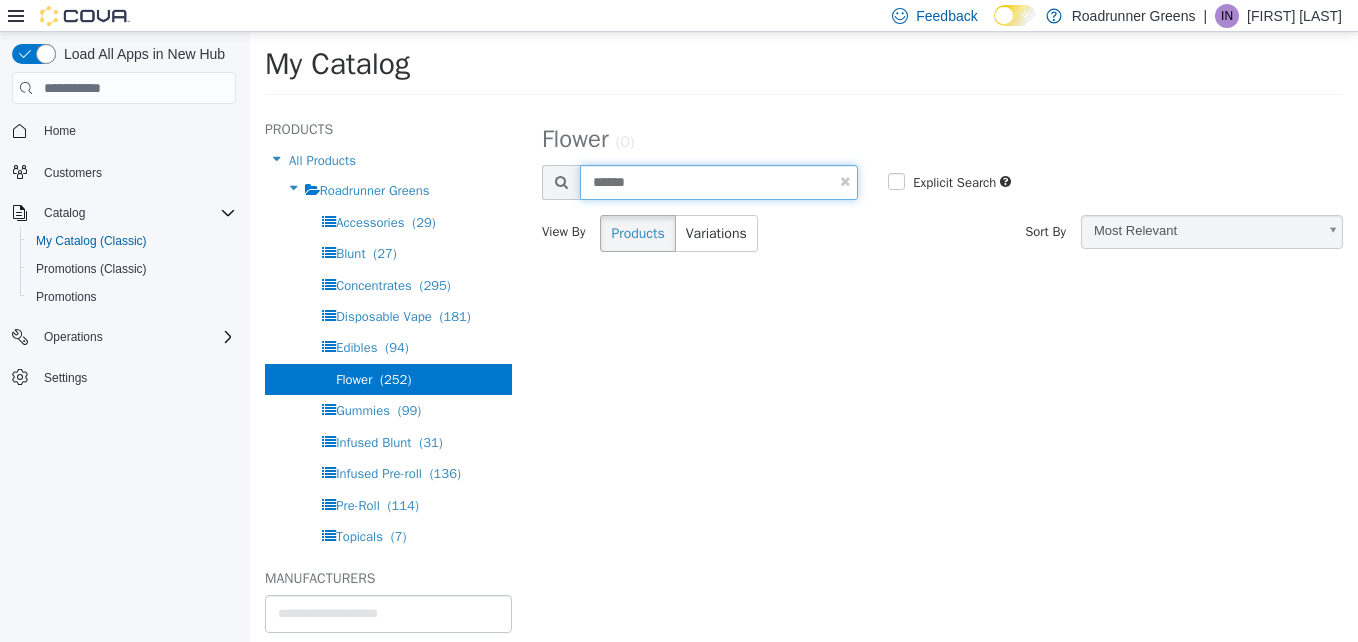 type on "******" 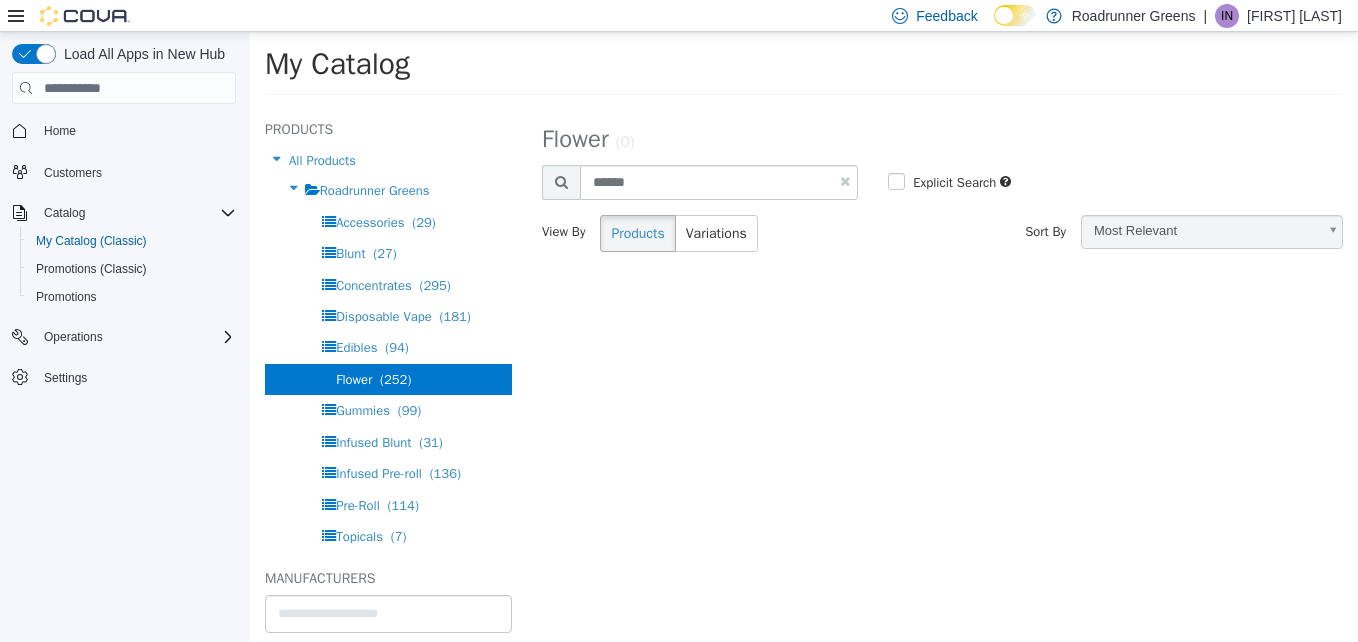 select on "**********" 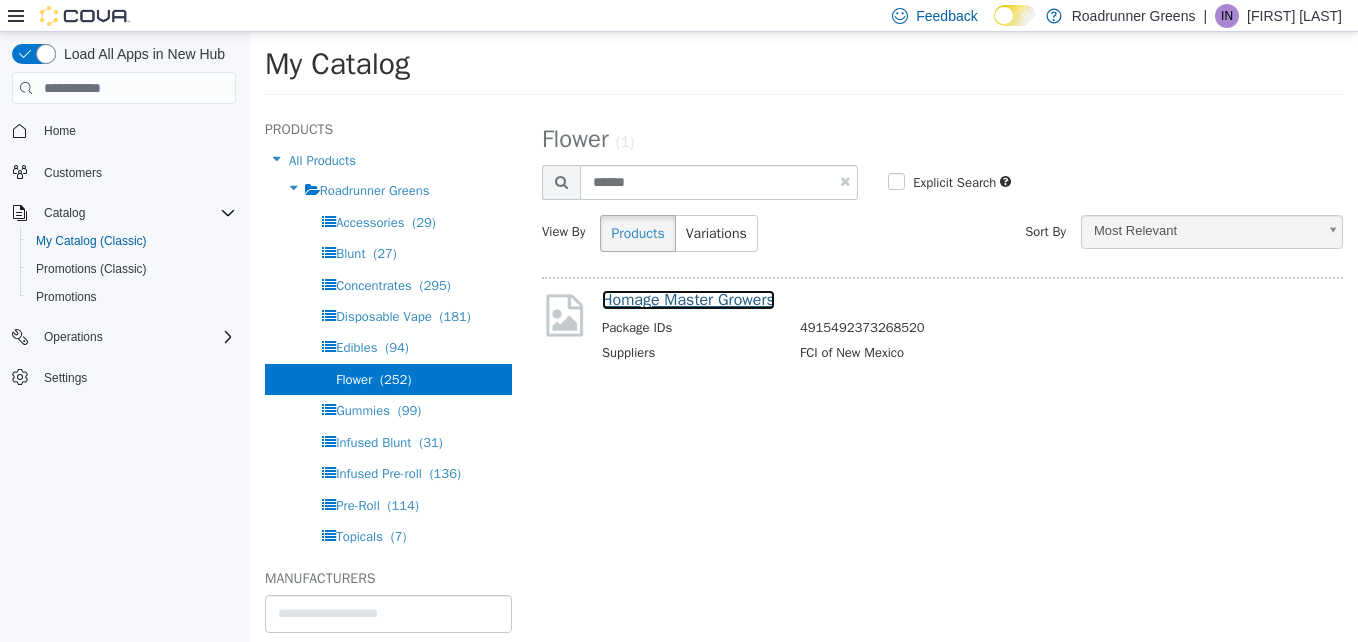 click on "Homage Master Growers" at bounding box center [688, 300] 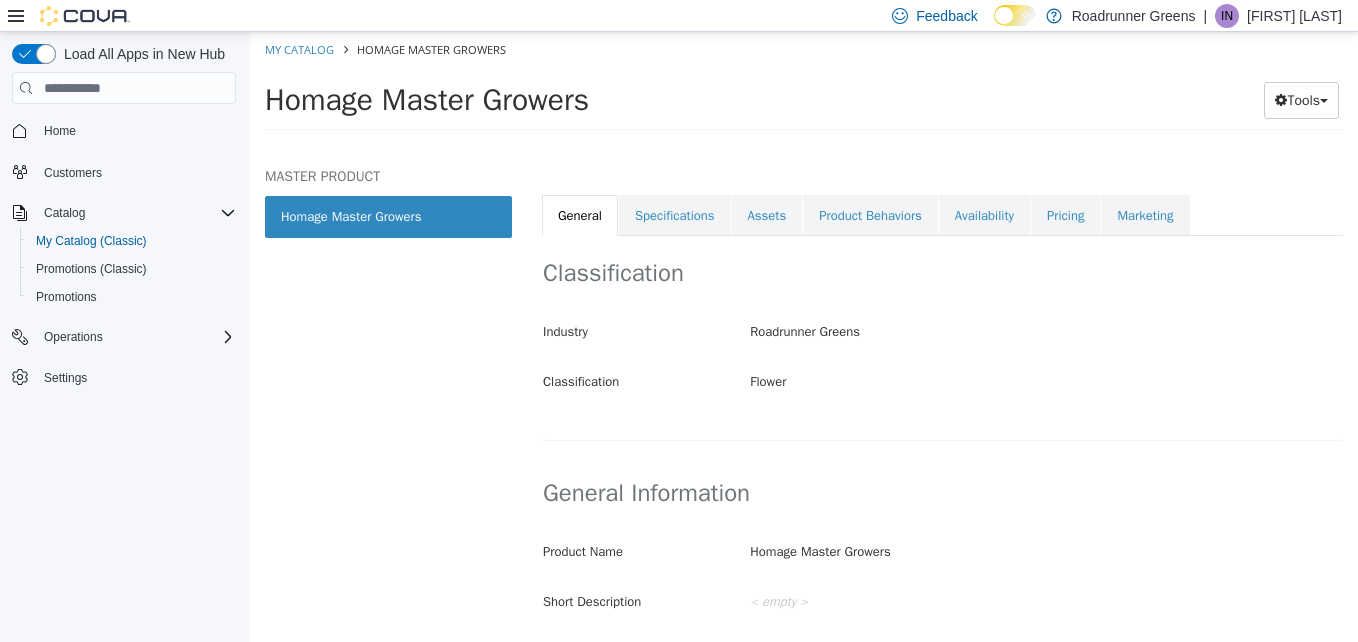 scroll, scrollTop: 275, scrollLeft: 0, axis: vertical 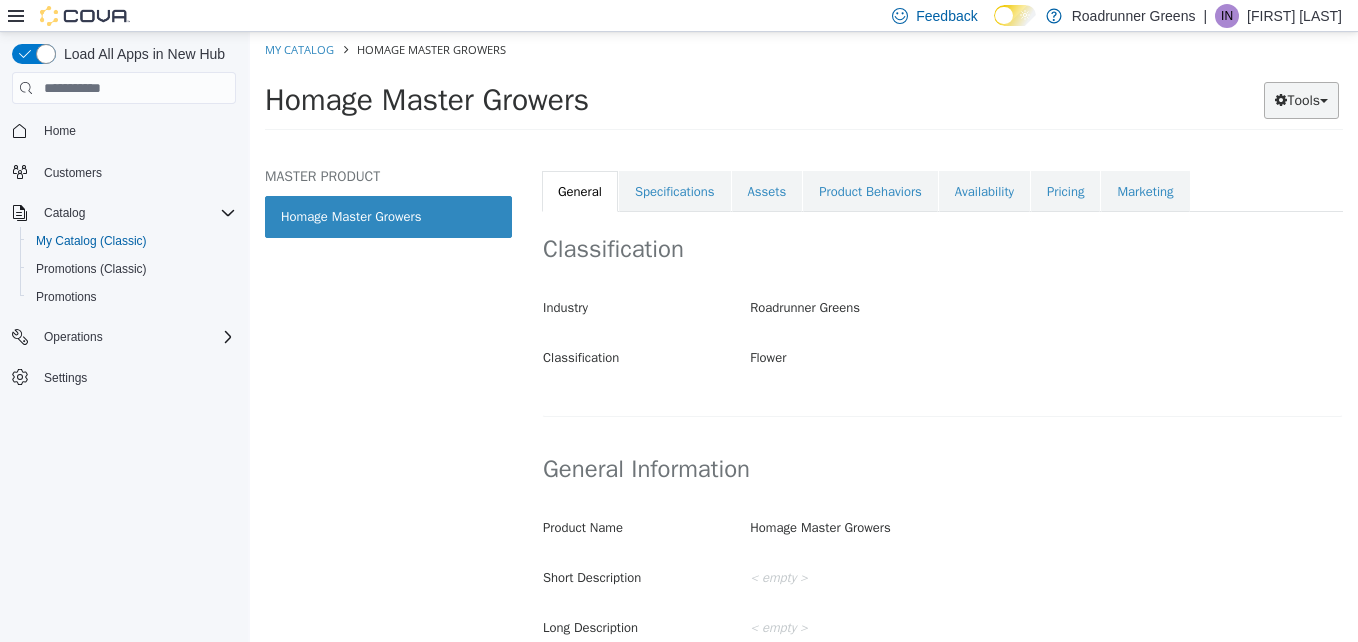 click on "Tools" at bounding box center (1301, 100) 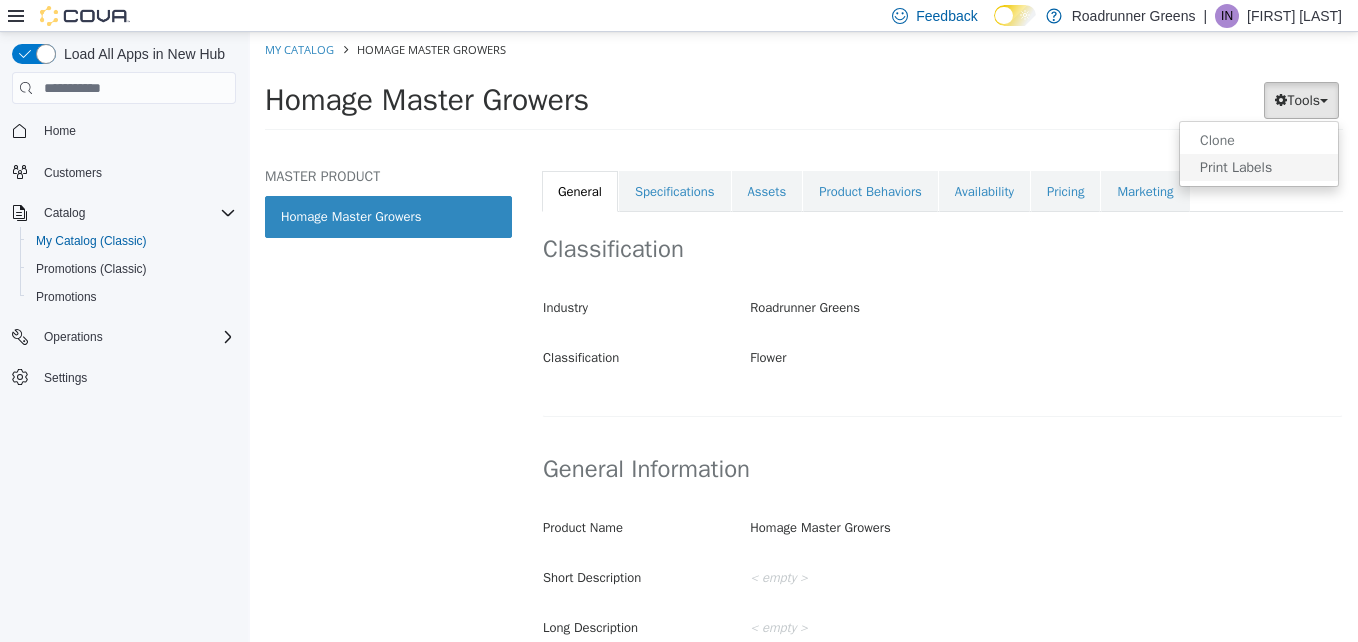 click on "Print Labels" at bounding box center (1259, 167) 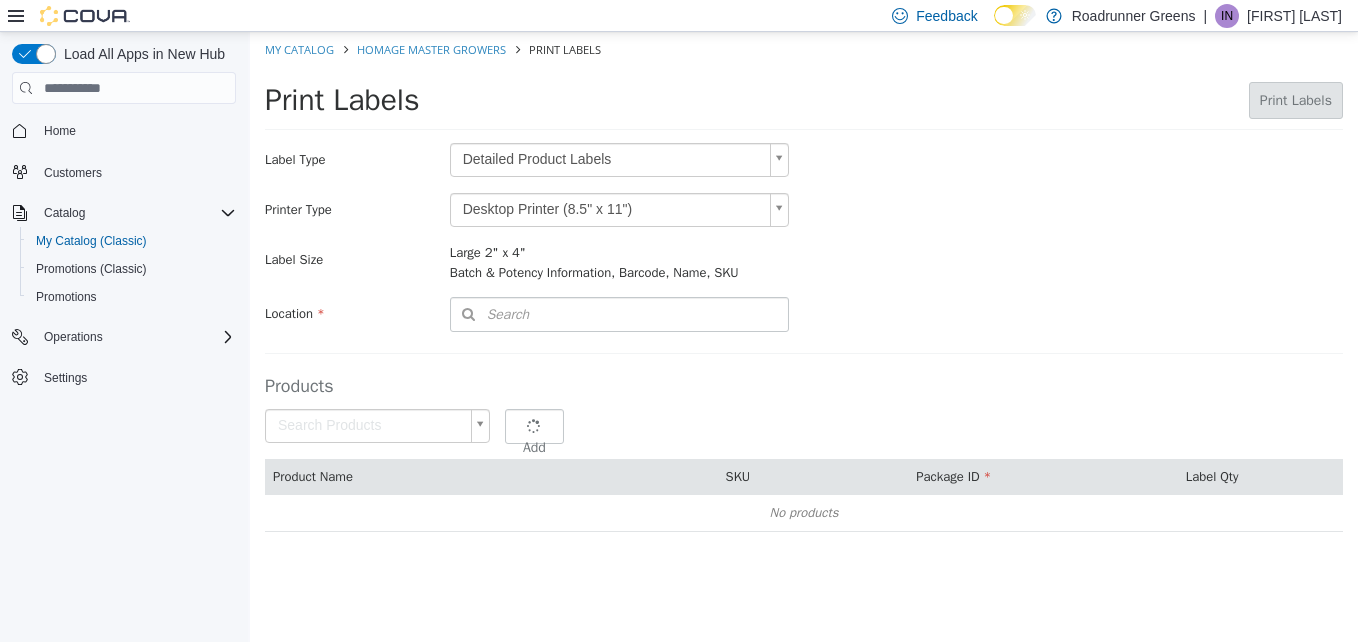 type 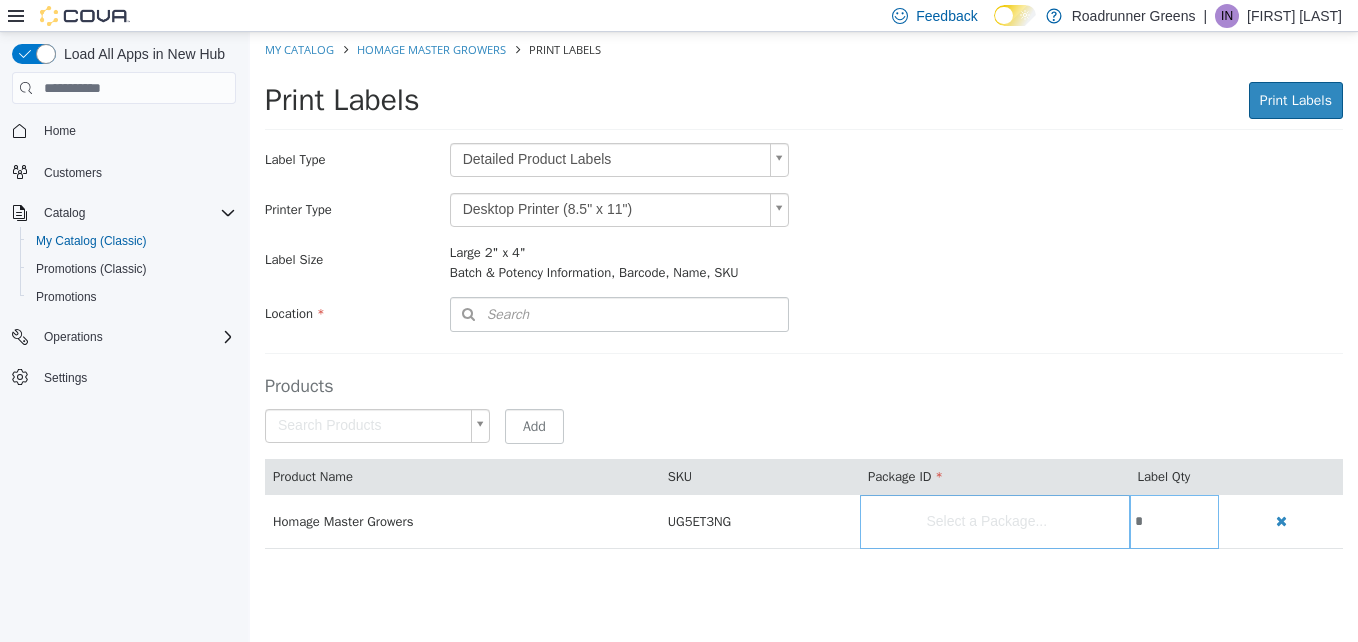 click on "Saving Bulk Changes...
×
My Catalog
Homage Master Growers
Print Labels
Print Labels
Print Labels  Preparing Labels
Label Type     Detailed Product Labels                             * Printer Type     Desktop Printer (8.5" x 11")                             * Label Size Large 2" x 4" Batch & Potency Information, Barcode, Name, SKU Include Price Location Search Type 3 or more characters or browse       Roadrunner Greens     (1)         [NUMBER] [STREET]         Products     Search Products                                 Select a Package...                             Add Product Name SKU Package ID Label Qty Homage Master Growers UG5ET3NG     Select a Package...                             *" at bounding box center (804, 301) 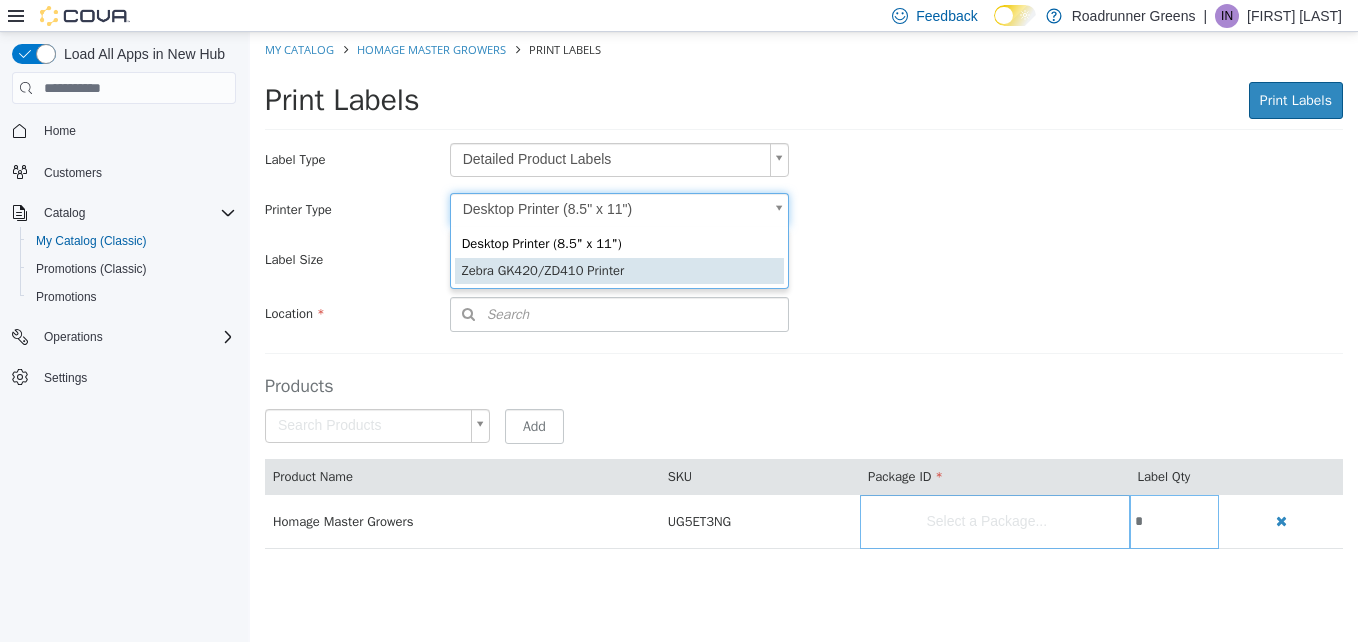 click on "Desktop Printer (8.5" x 11") Zebra GK420/ZD410 Printer" at bounding box center (619, 258) 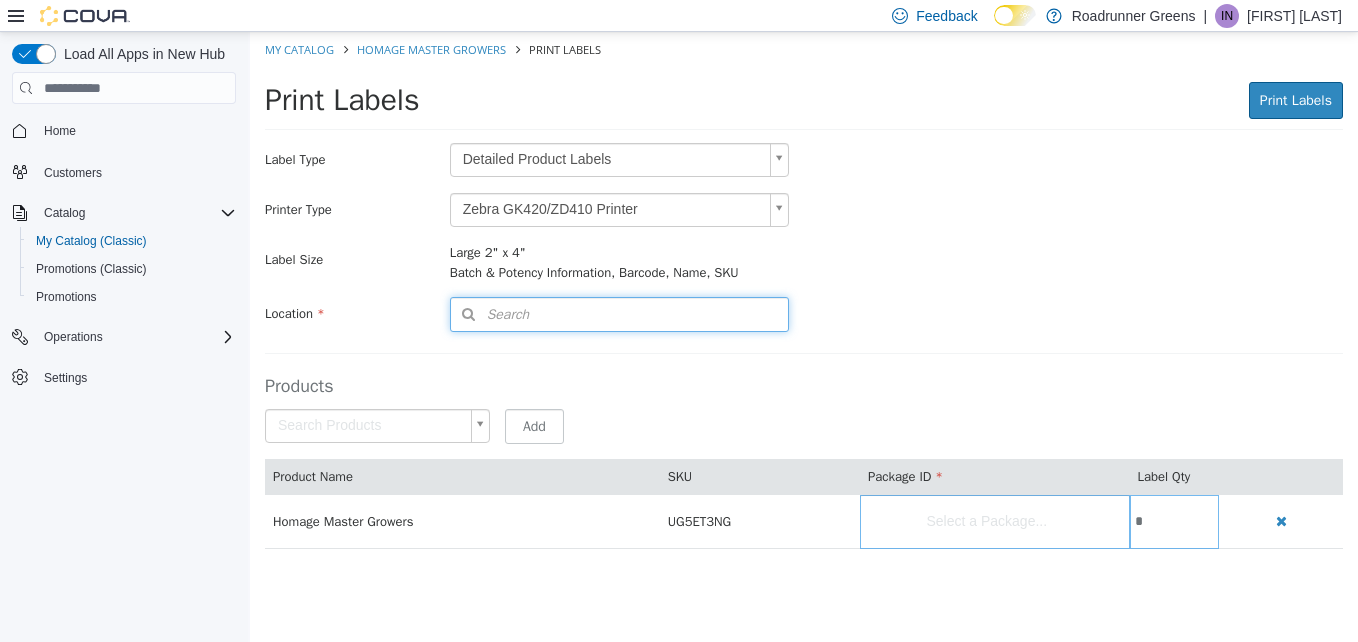 click on "Search" at bounding box center [619, 314] 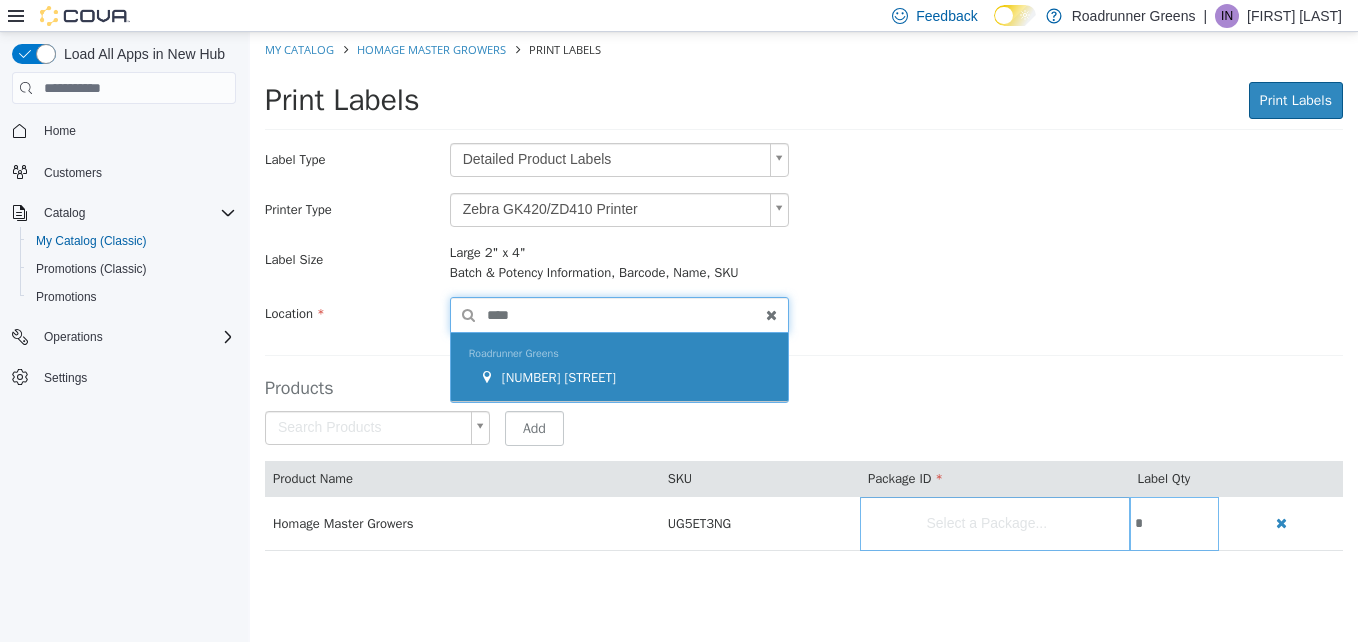 type on "****" 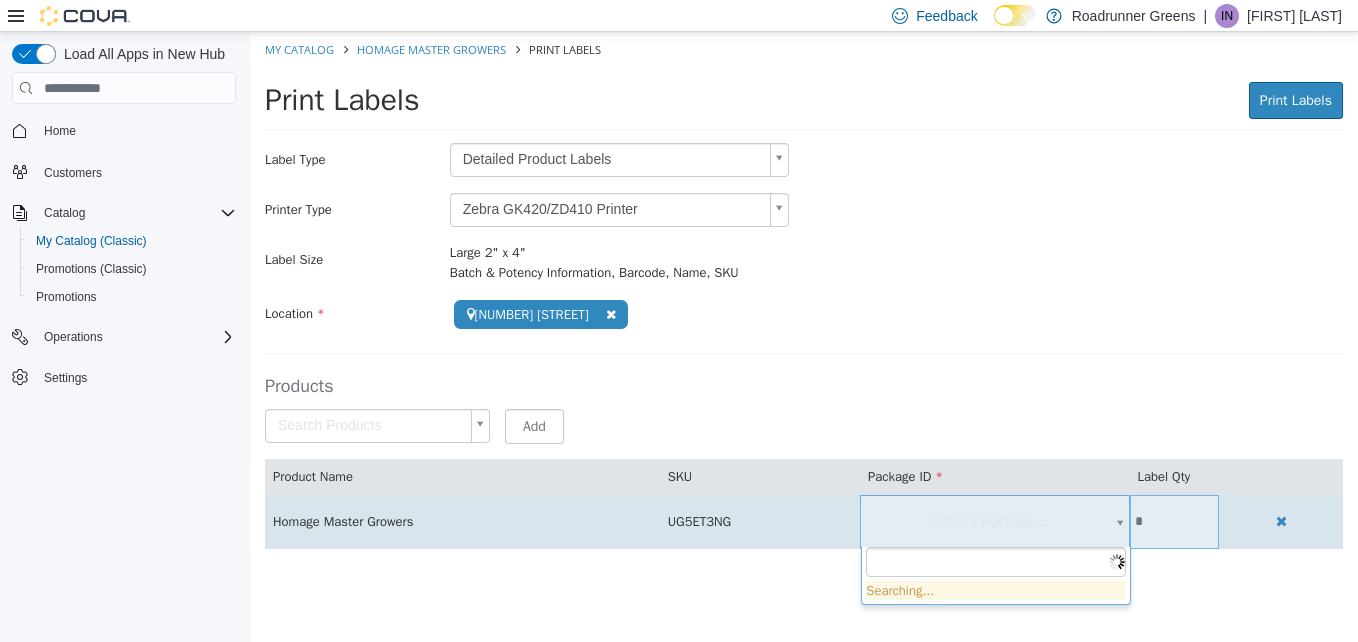 click on "**********" at bounding box center (804, 301) 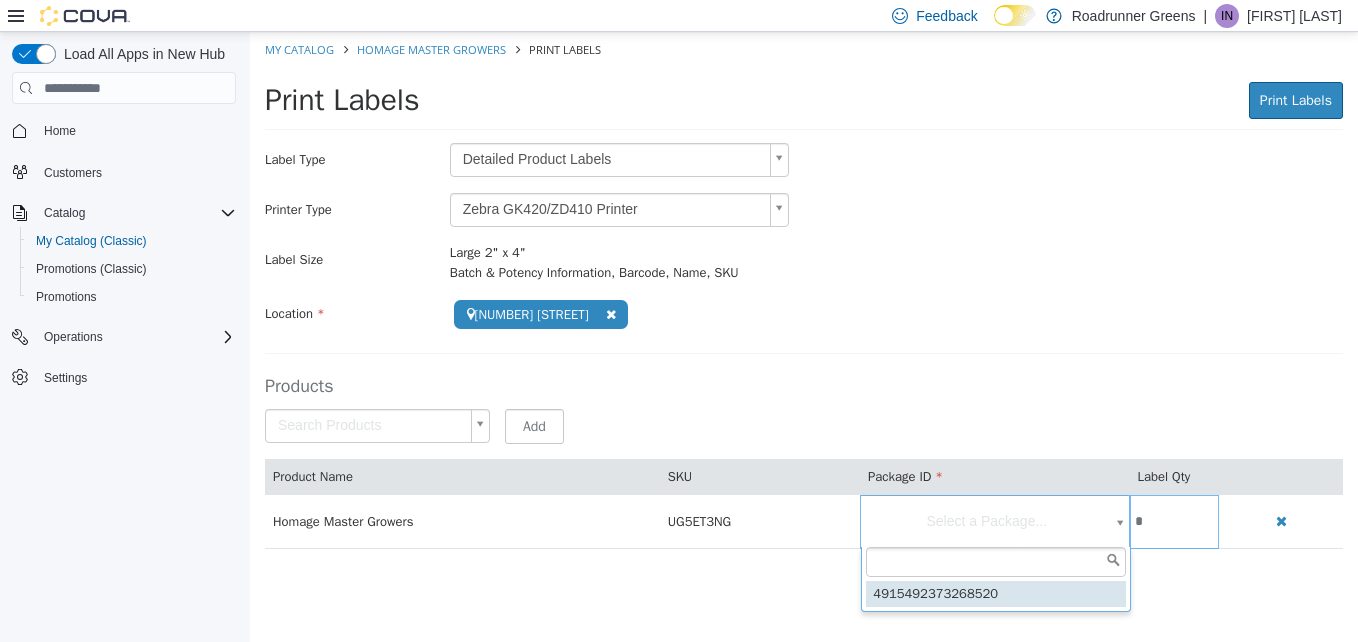 type on "**********" 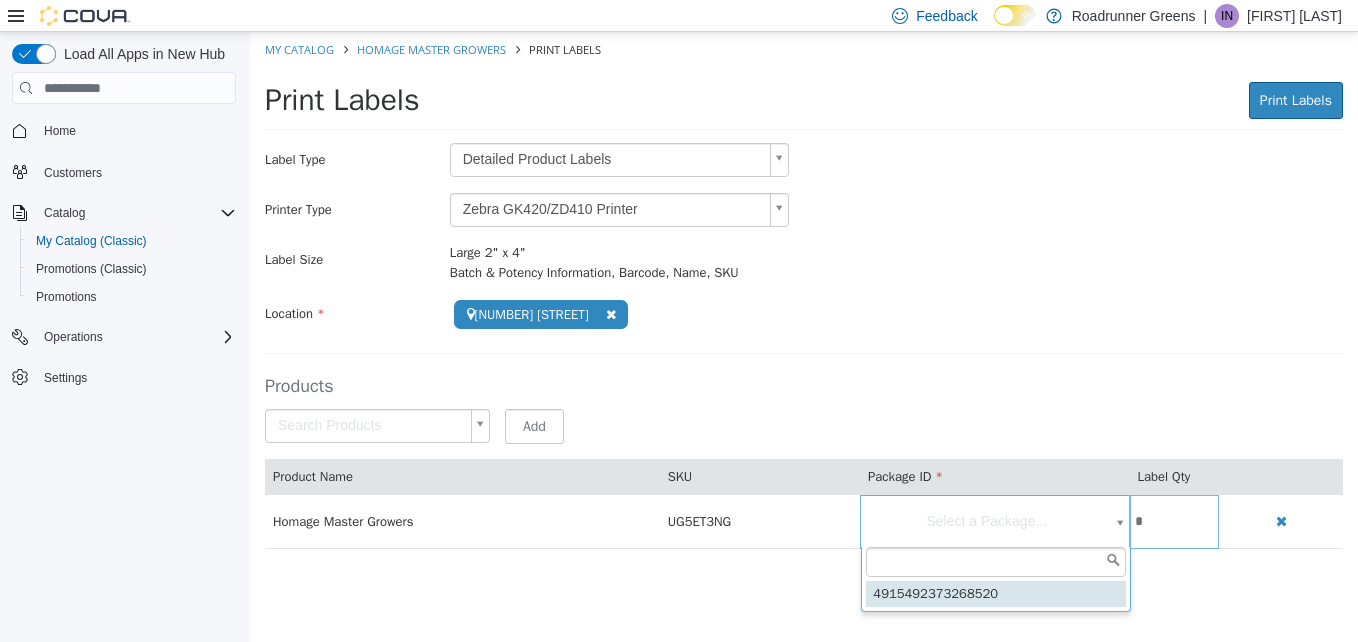 scroll, scrollTop: 0, scrollLeft: 0, axis: both 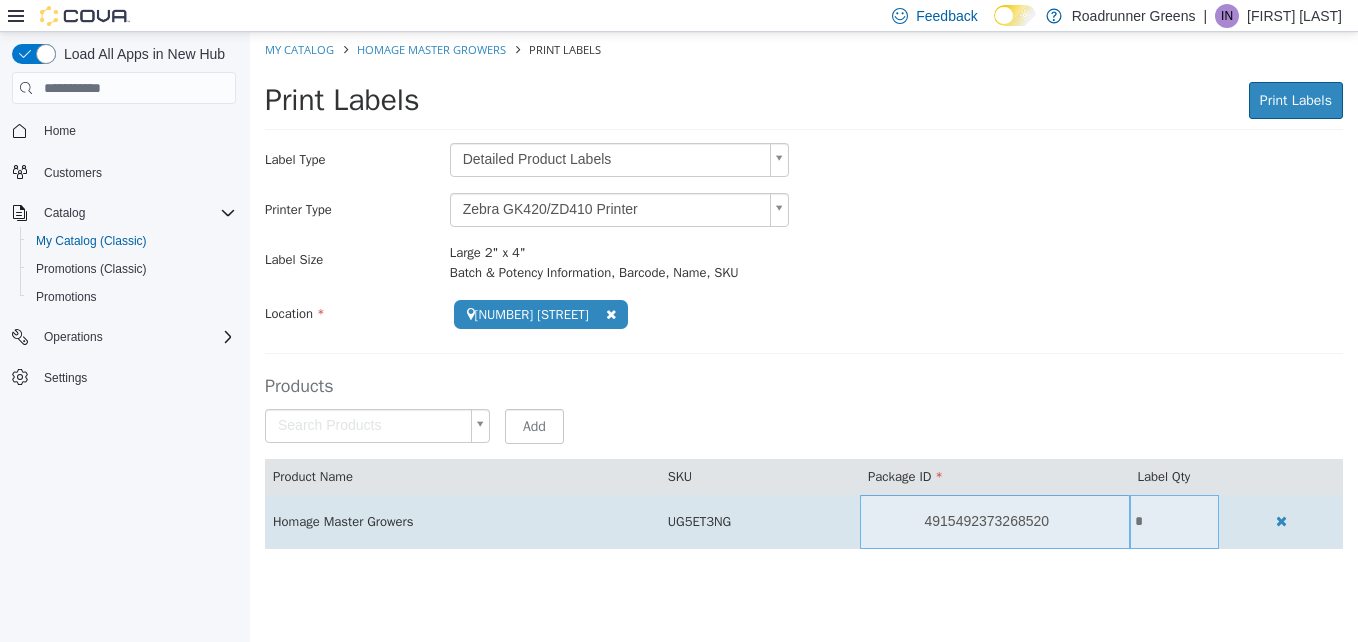 click on "*" at bounding box center (1175, 521) 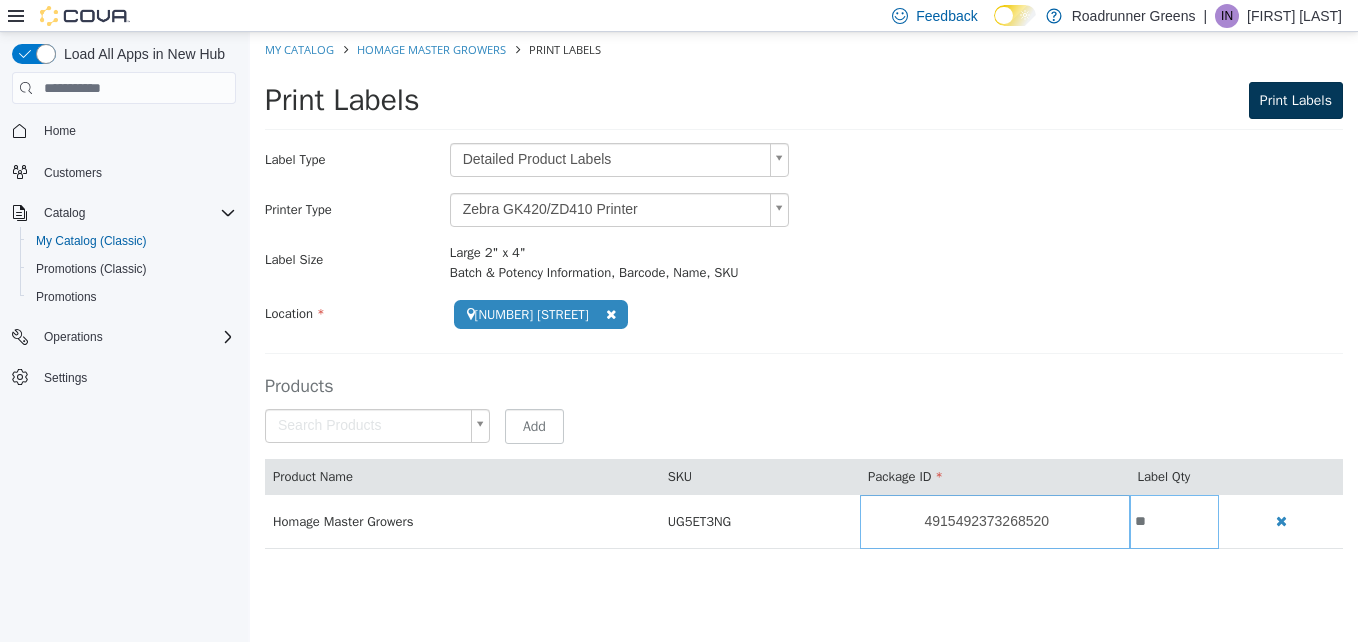 type on "**" 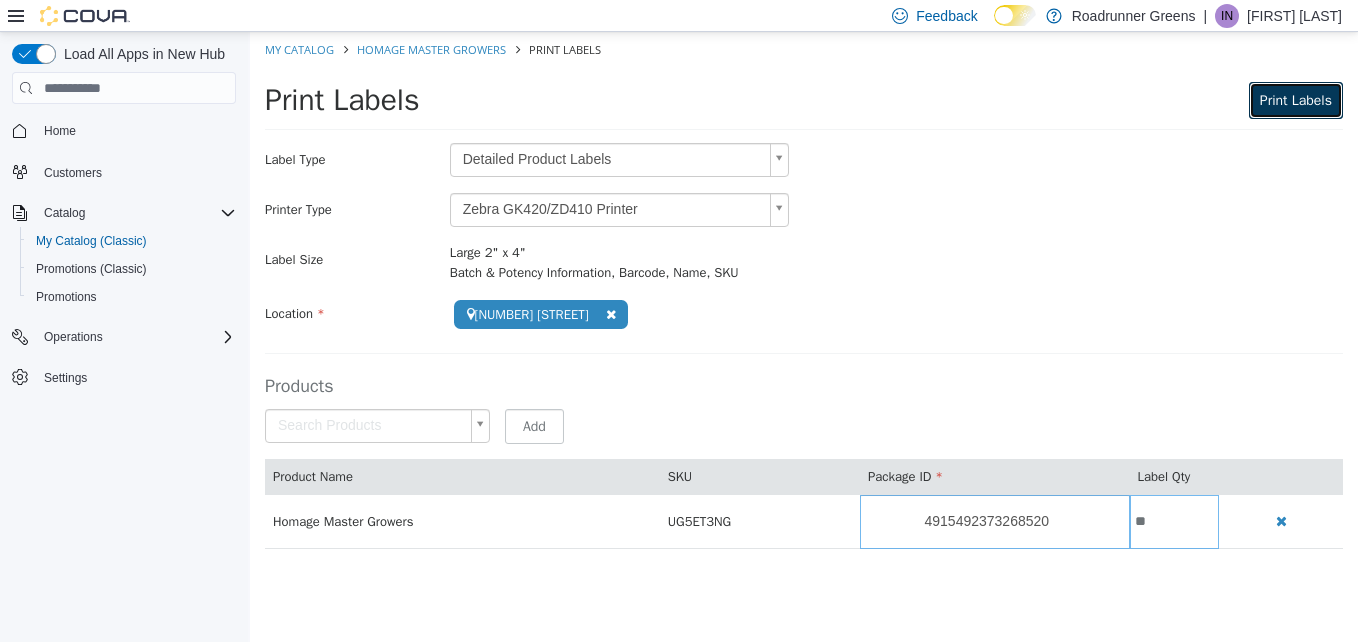 click on "Print Labels" at bounding box center (1296, 100) 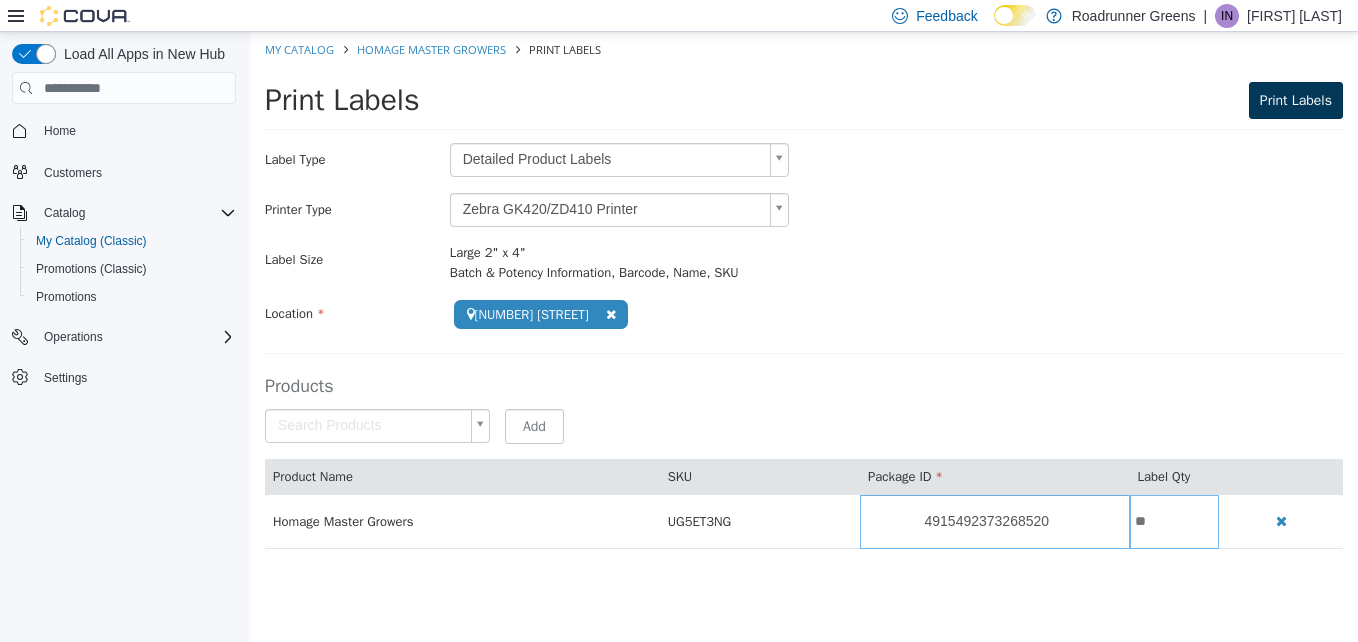scroll, scrollTop: 0, scrollLeft: 0, axis: both 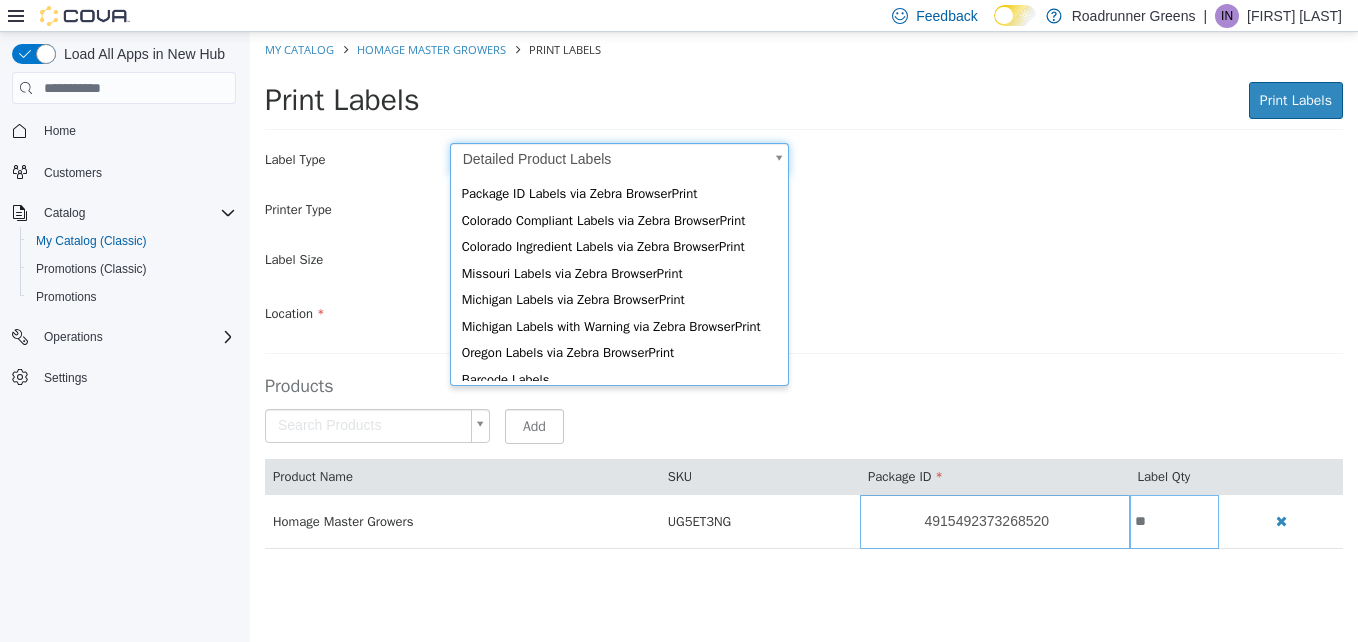 click on "**********" at bounding box center [804, 301] 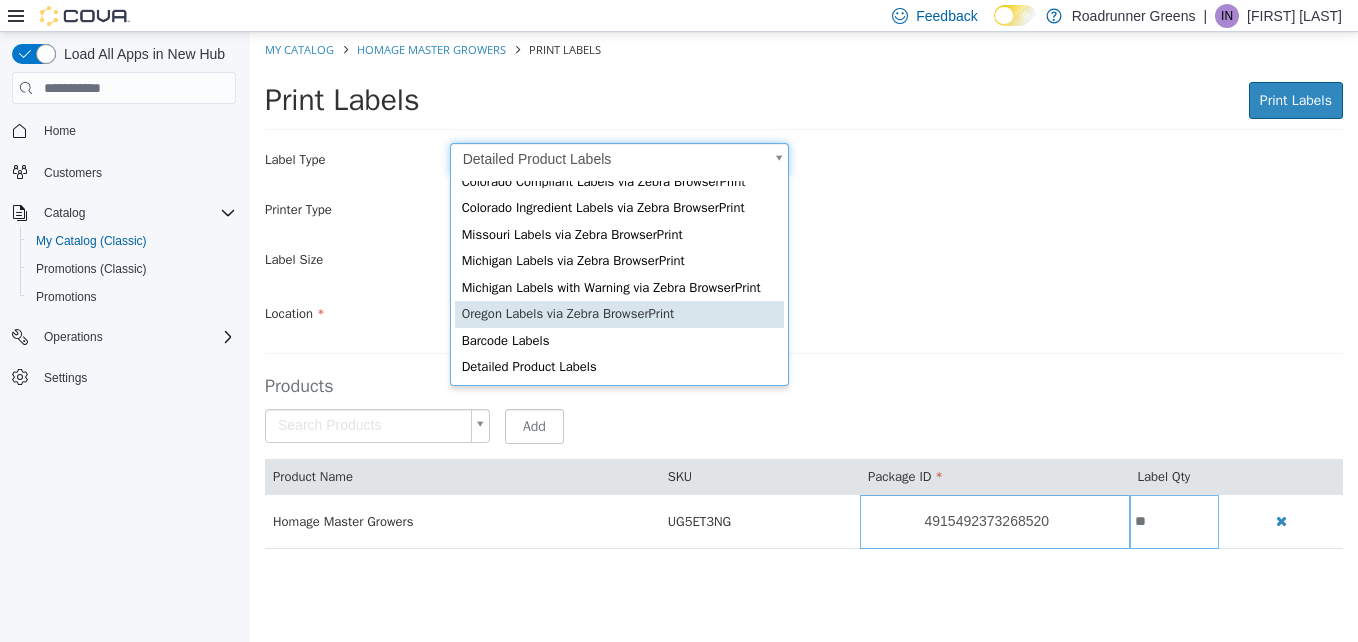type on "*" 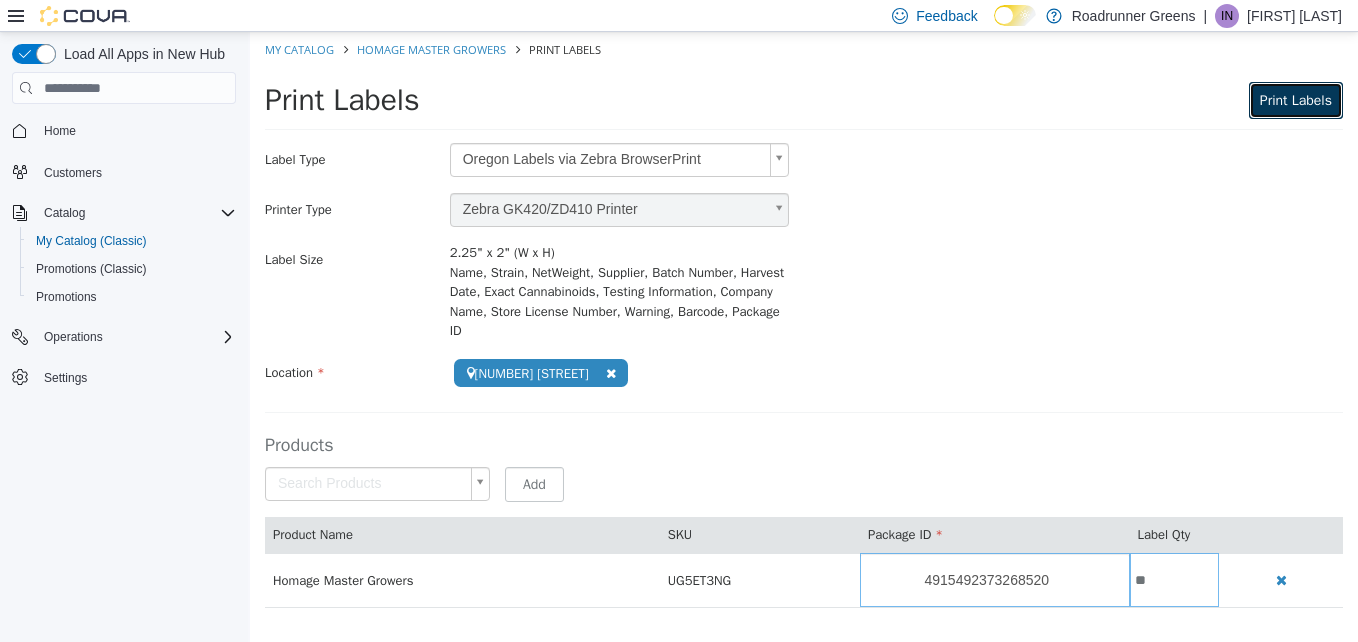click on "Print Labels" at bounding box center (1296, 100) 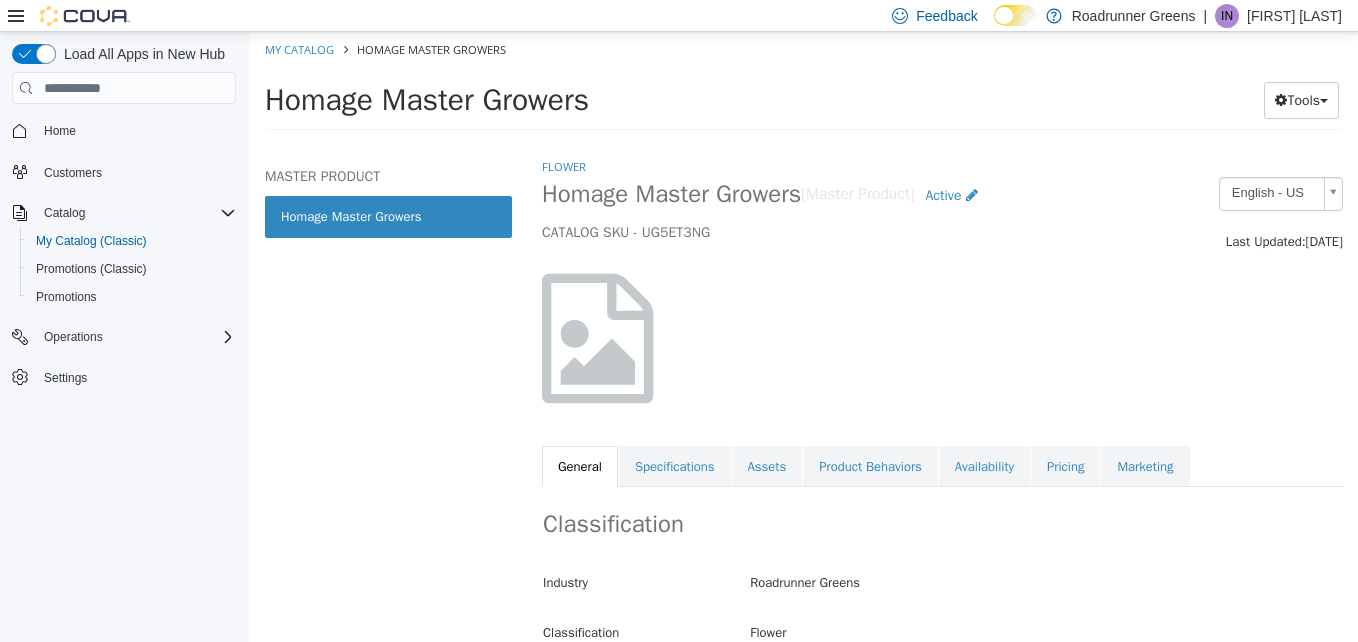 select on "**********" 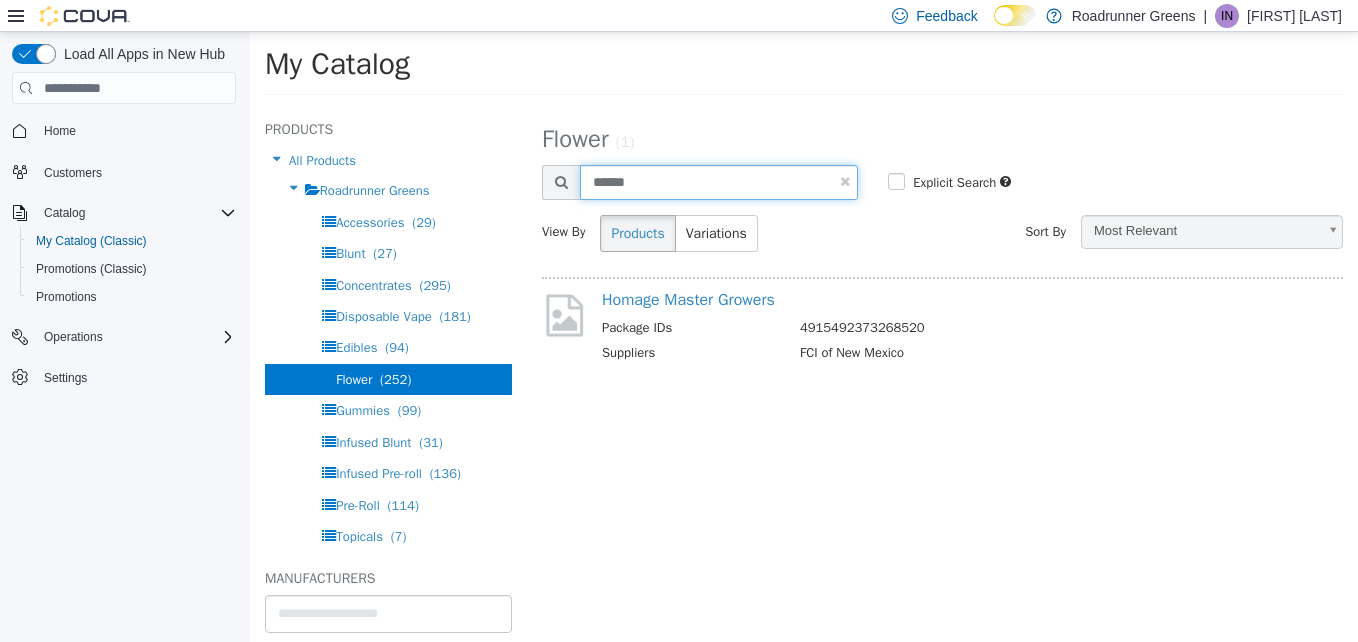 click on "******" at bounding box center (719, 182) 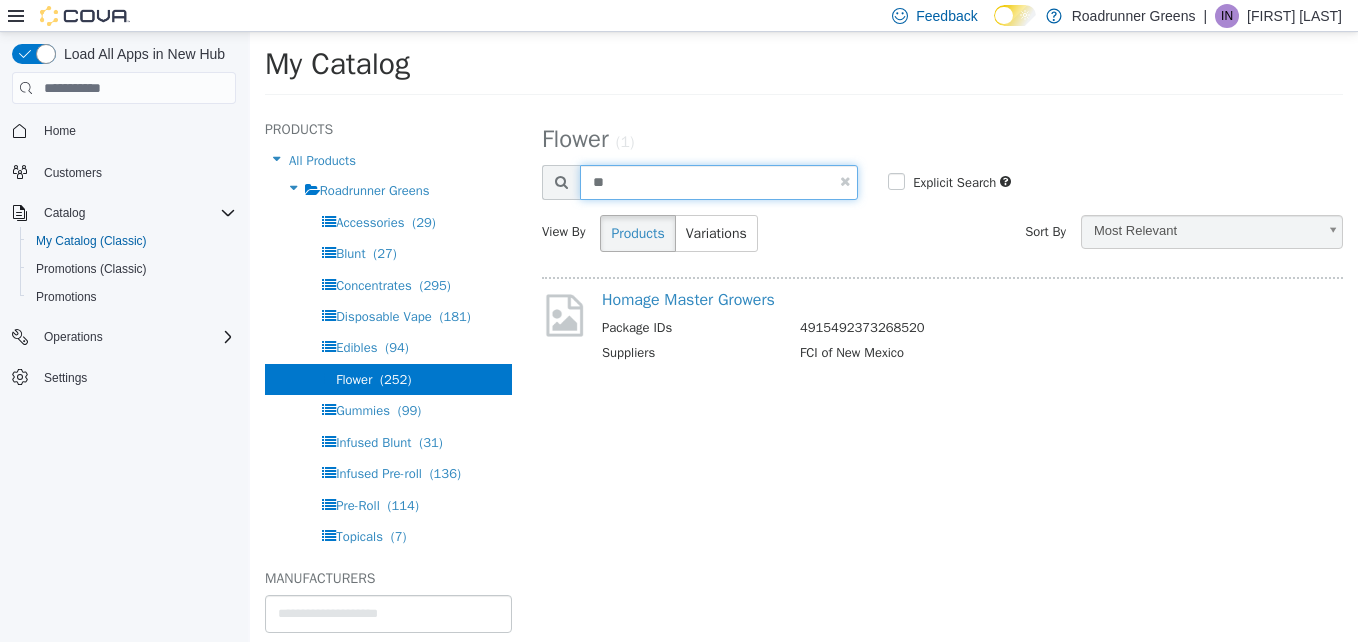 type on "*" 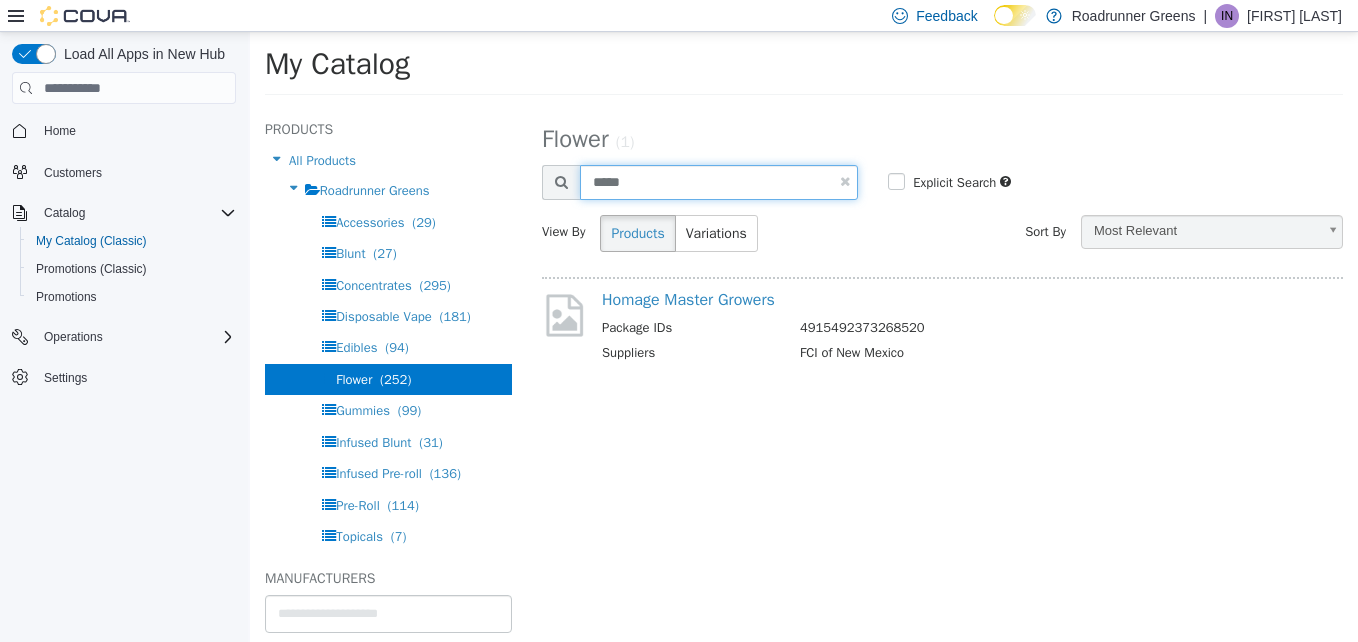 type on "*****" 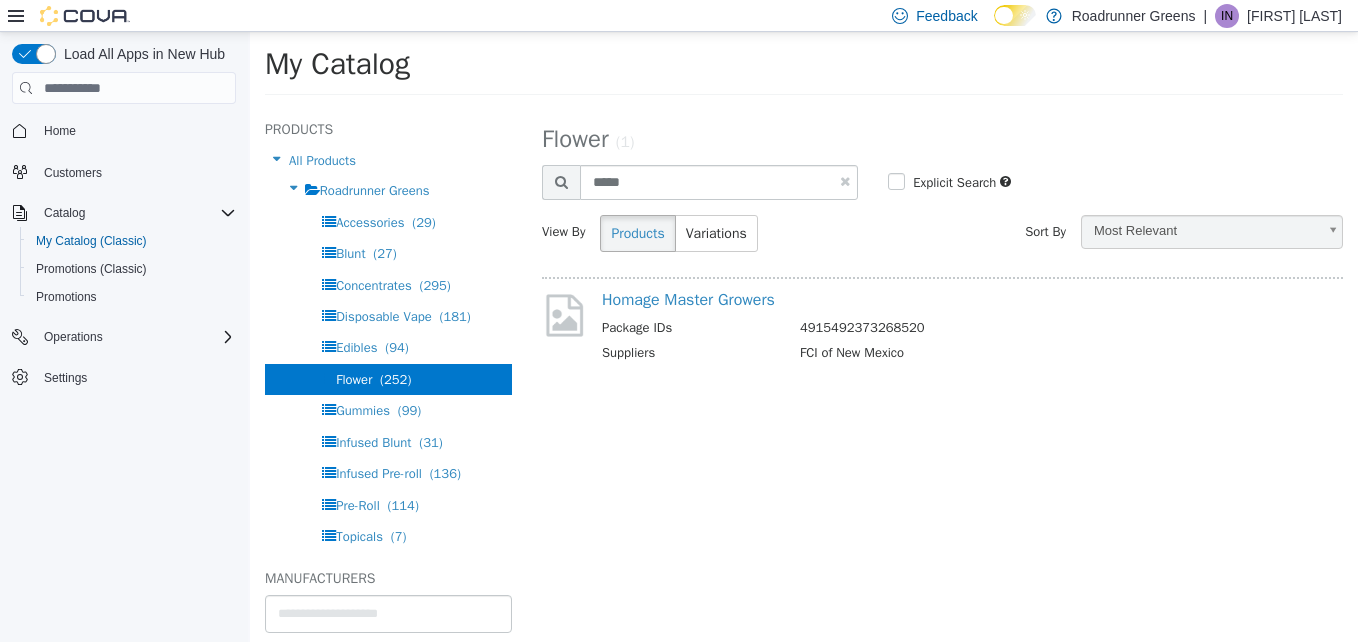 select on "**********" 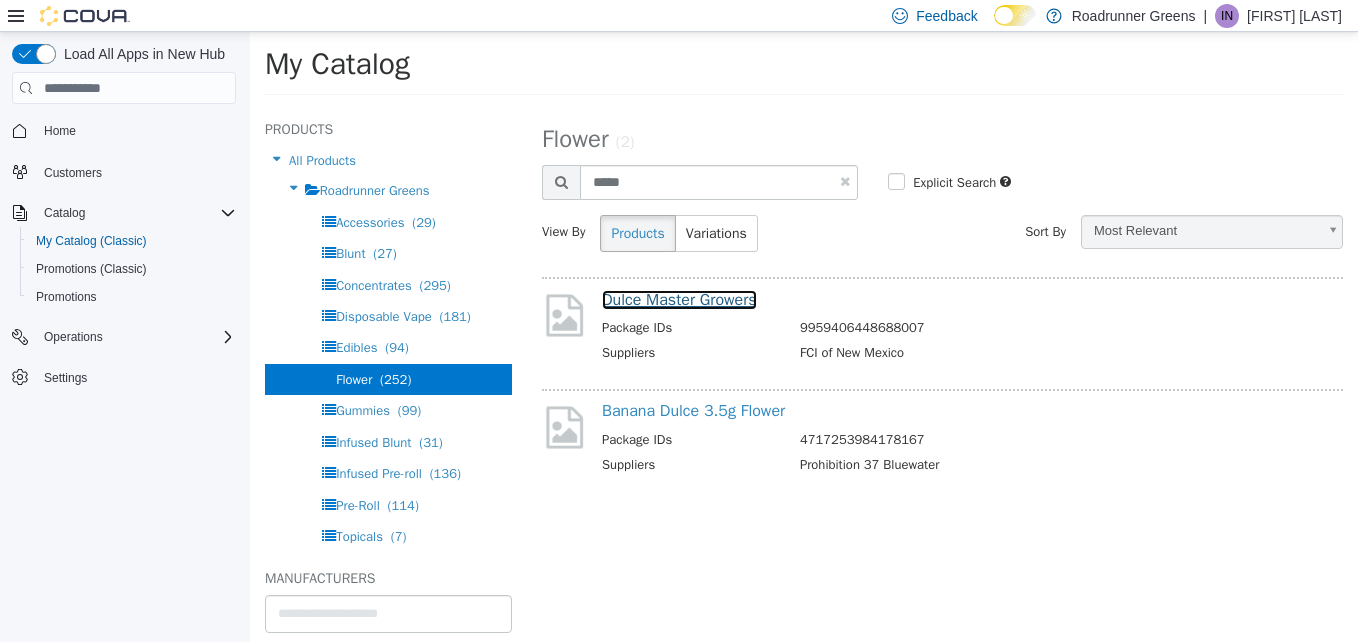 click on "Dulce Master Growers" at bounding box center (679, 300) 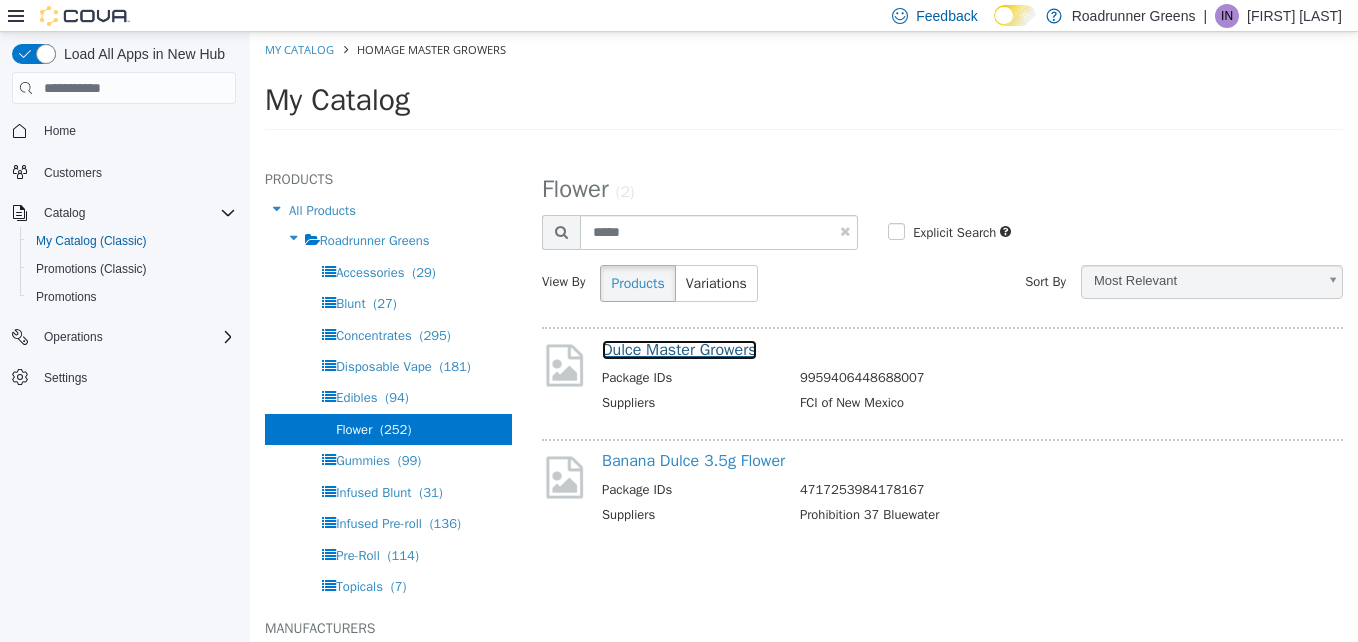 click on "Dulce Master Growers" at bounding box center [679, 350] 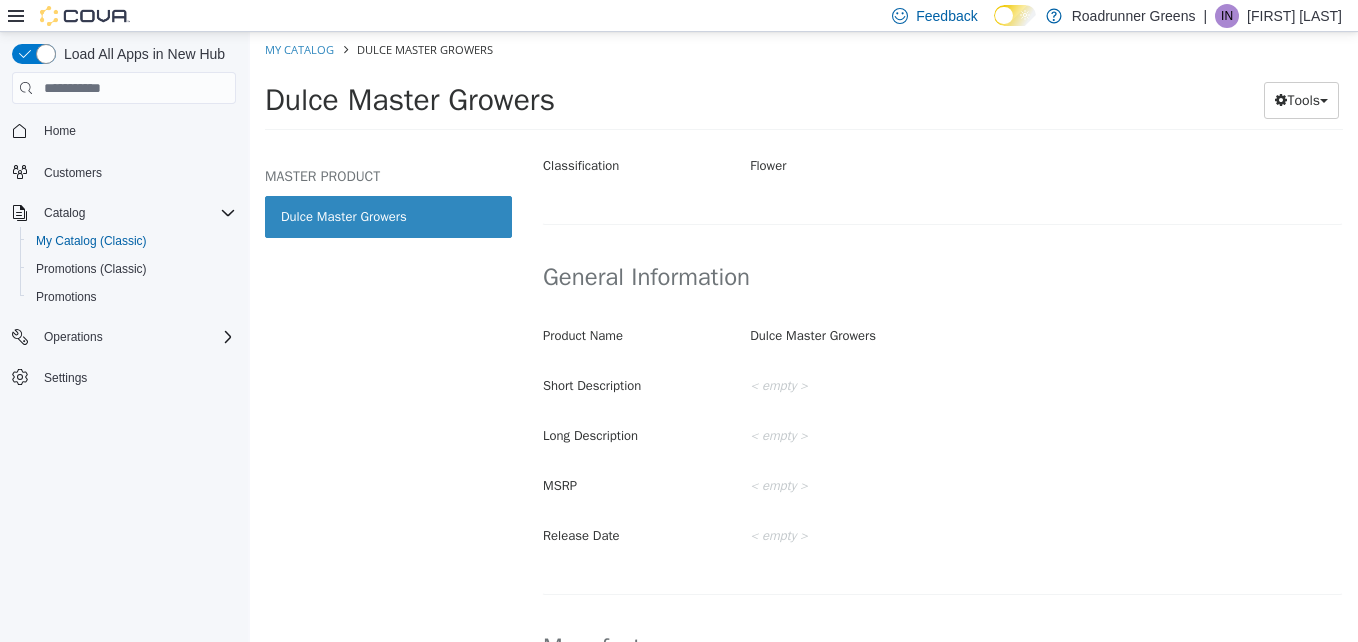 scroll, scrollTop: 444, scrollLeft: 0, axis: vertical 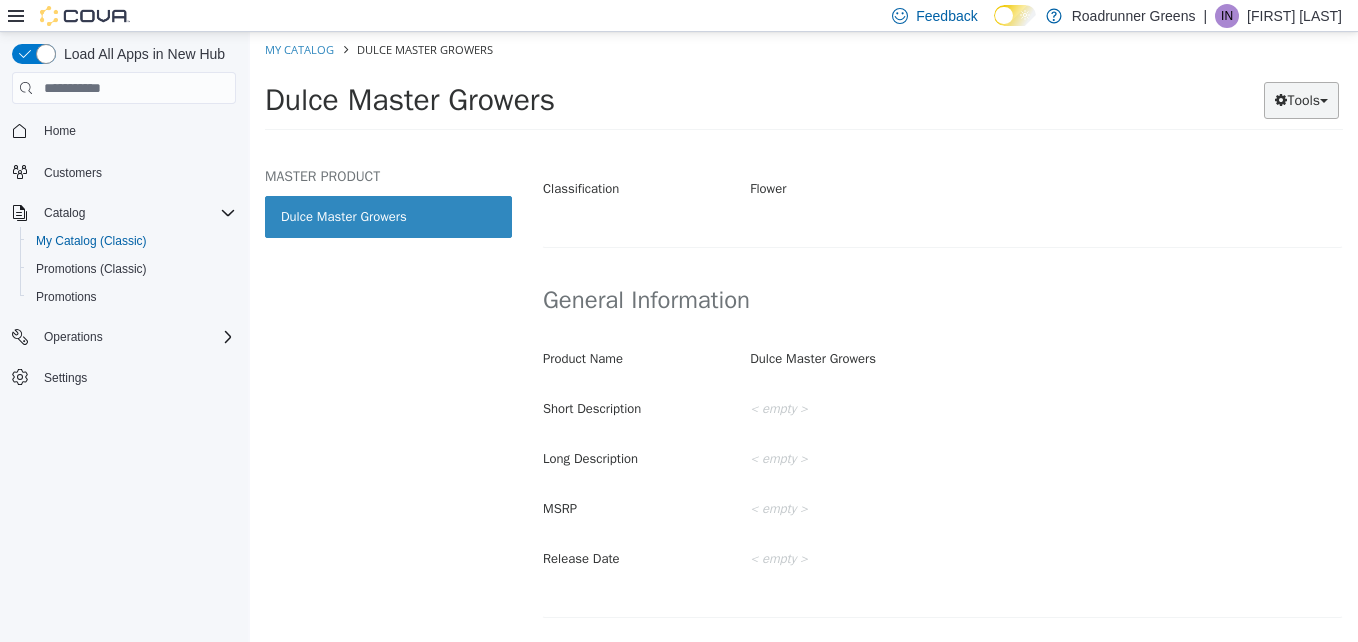 click on "Tools" at bounding box center [1301, 100] 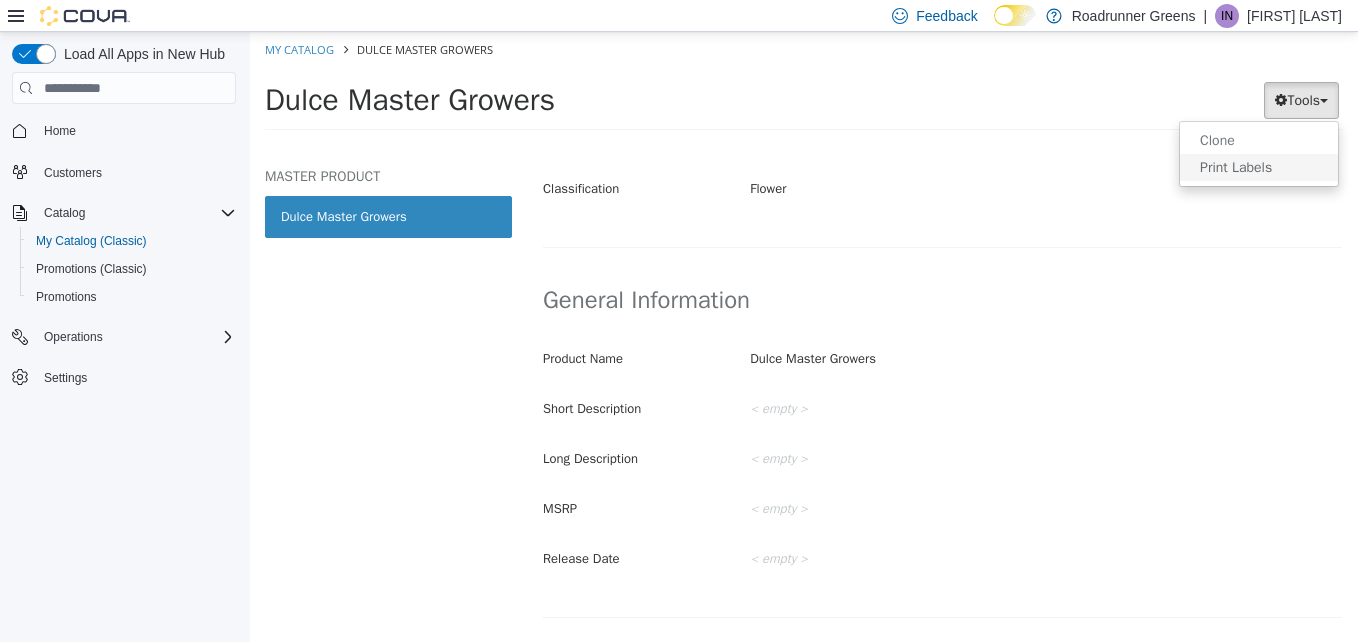 click on "Print Labels" at bounding box center [1259, 167] 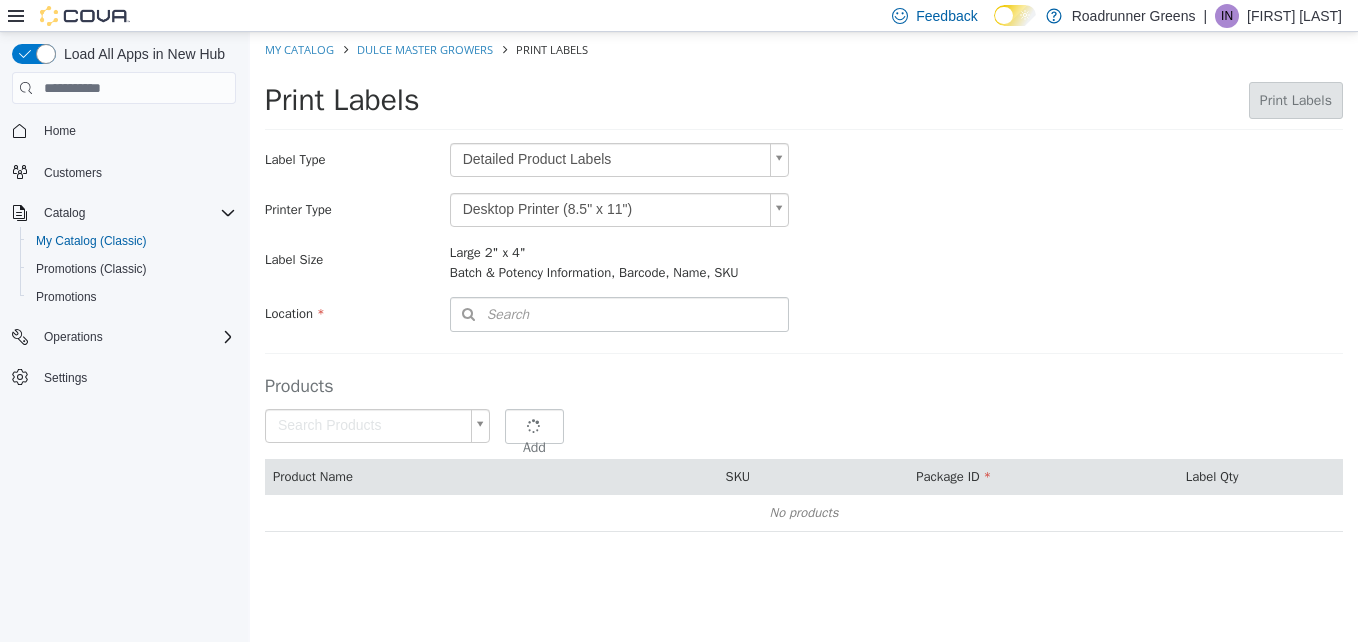 type 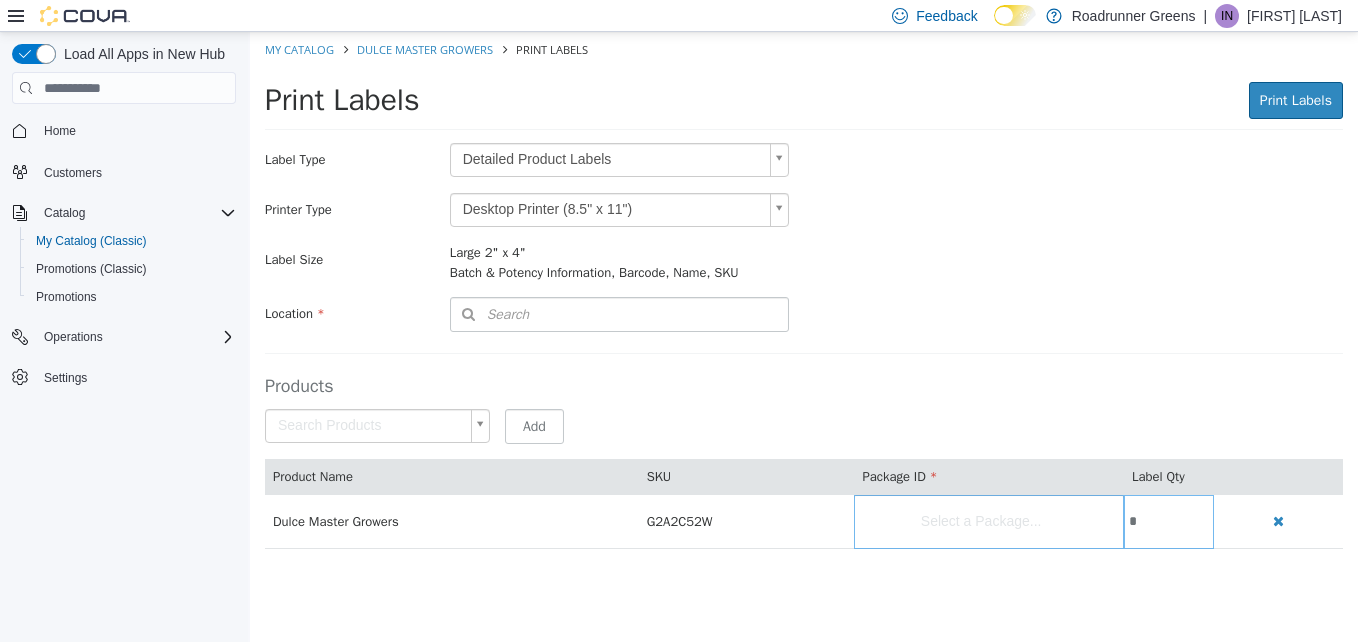 click on "Label Type     Detailed Product Labels                             * Printer Type     Desktop Printer (8.5" x 11")                             * Label Size Large 2" x 4" Batch & Potency Information, Barcode, Name, SKU Include Price Location Search Type 3 or more characters or browse       Roadrunner Greens     (1)         [NUMBER] [STREET]" at bounding box center [804, 237] 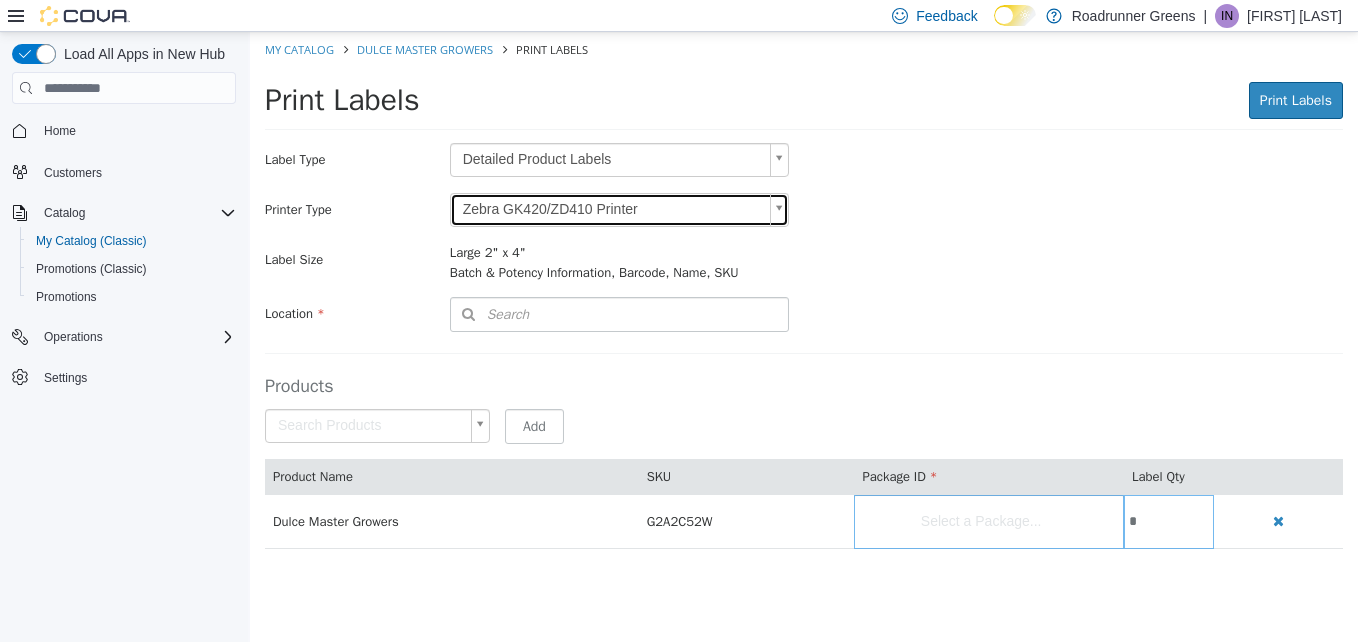 type on "*" 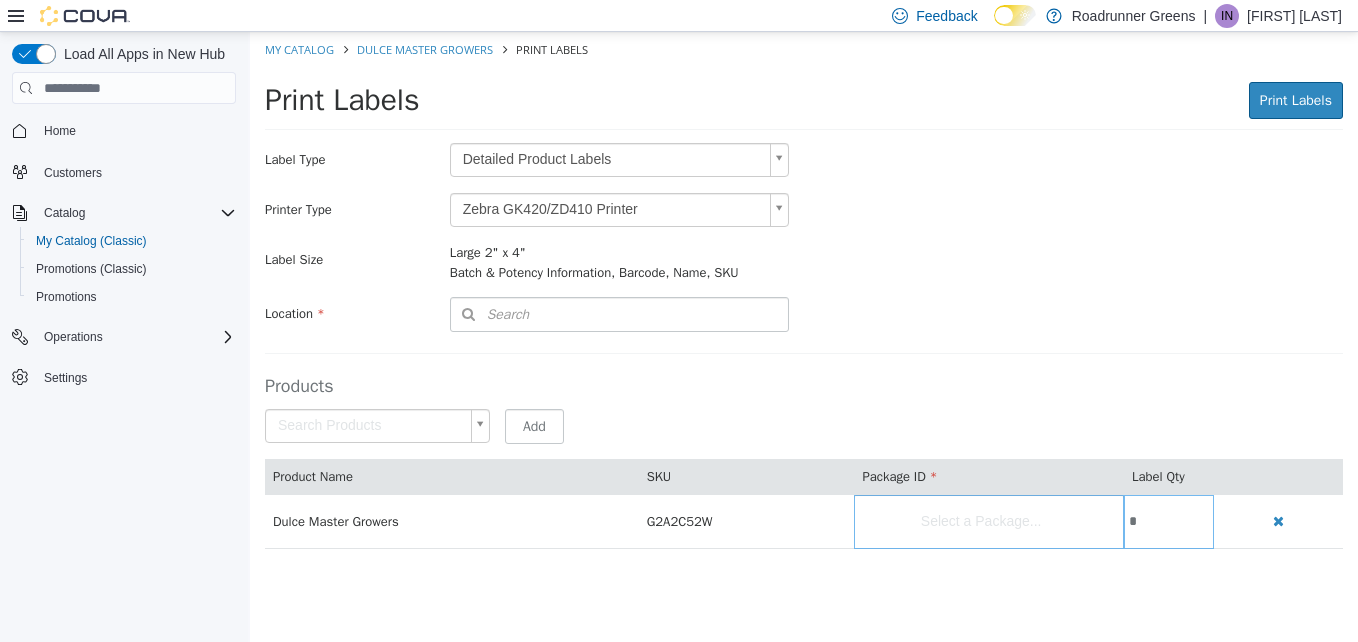 click on "Saving Bulk Changes...
×
My Catalog
Dulce Master Growers
Print Labels
Print Labels
Print Labels  Preparing Labels
Label Type     Detailed Product Labels                             * Printer Type     Zebra GK420/ZD410 Printer     * Label Size Large 2" x 4" Batch & Potency Information, Barcode, Name, SKU Include Price Location Search Type 3 or more characters or browse       Roadrunner Greens     (1)         [NUMBER] [STREET]         Products     Search Products                                 Select a Package...                             Add Product Name SKU Package ID Label Qty Dulce Master Growers G2A2C52W     Select a Package...                             *" at bounding box center (804, 301) 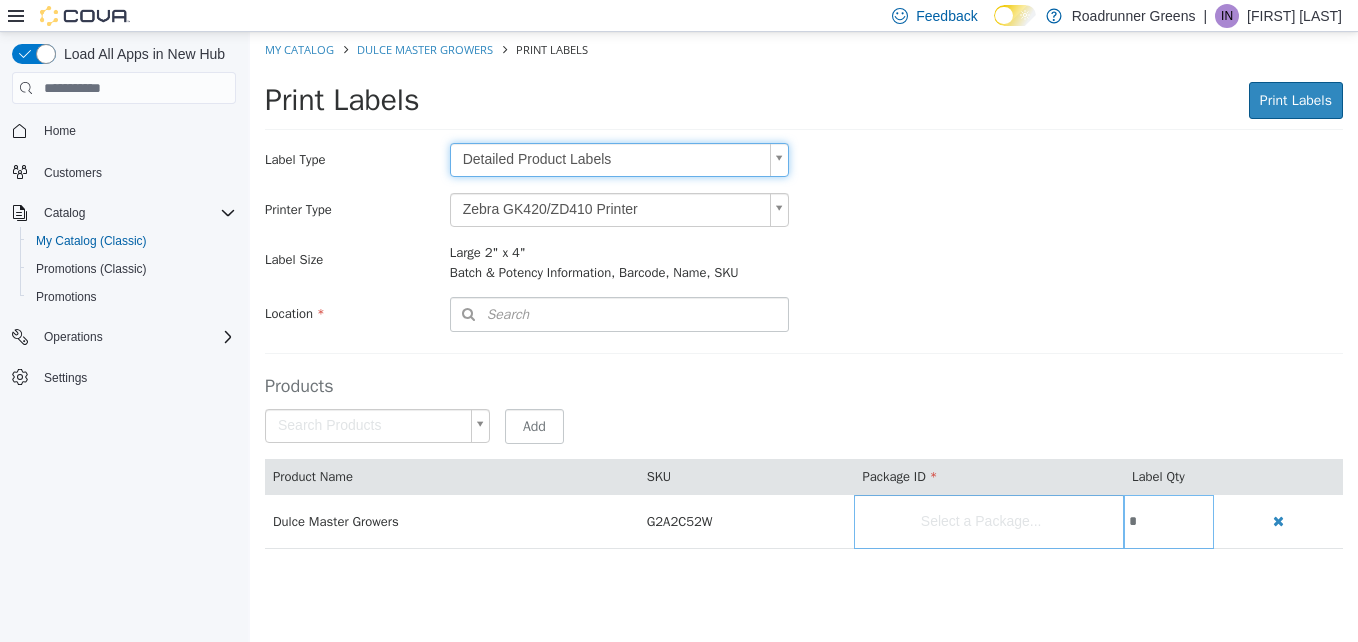 click on "Saving Bulk Changes...
×
My Catalog
Dulce Master Growers
Print Labels
Print Labels
Print Labels  Preparing Labels
Label Type     Detailed Product Labels     * Printer Type     Zebra GK420/ZD410 Printer     * Label Size Large 2" x 4" Batch & Potency Information, Barcode, Name, SKU Include Price Location Search Type 3 or more characters or browse       Roadrunner Greens     (1)         [NUMBER] [STREET]         Products     Search Products                                 Select a Package...                             Add Product Name SKU Package ID Label Qty Dulce Master Growers G2A2C52W     Select a Package...                             *" at bounding box center [804, 301] 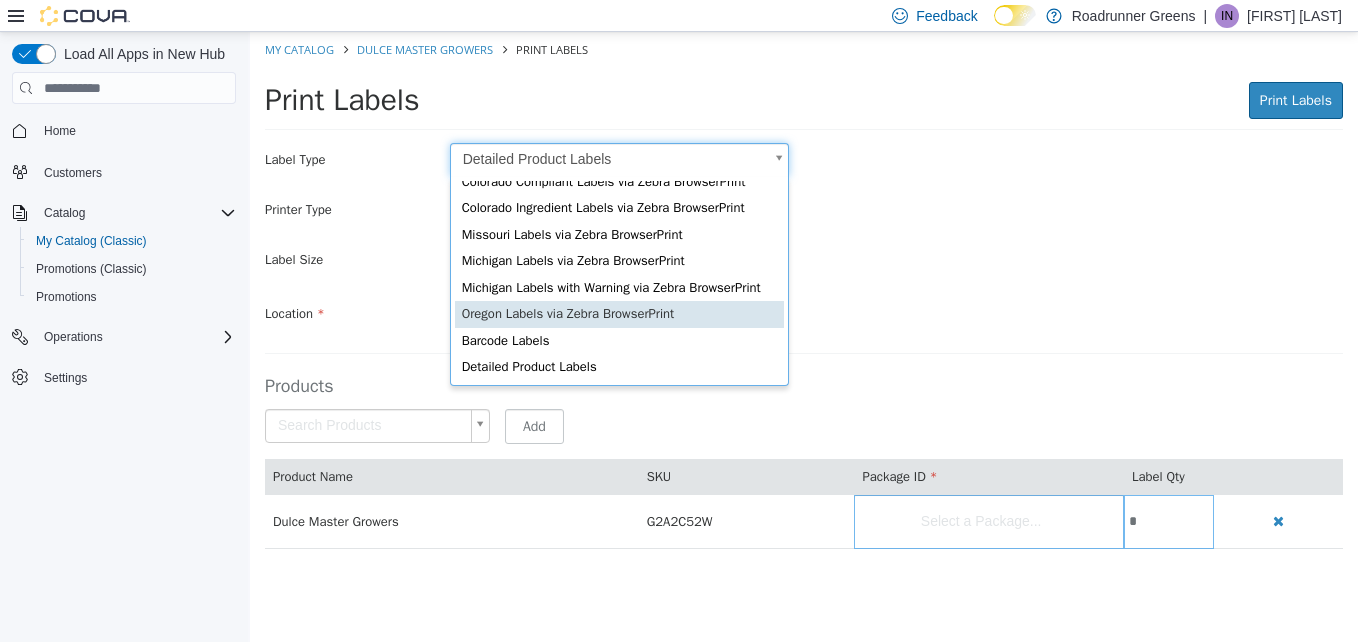 type on "*" 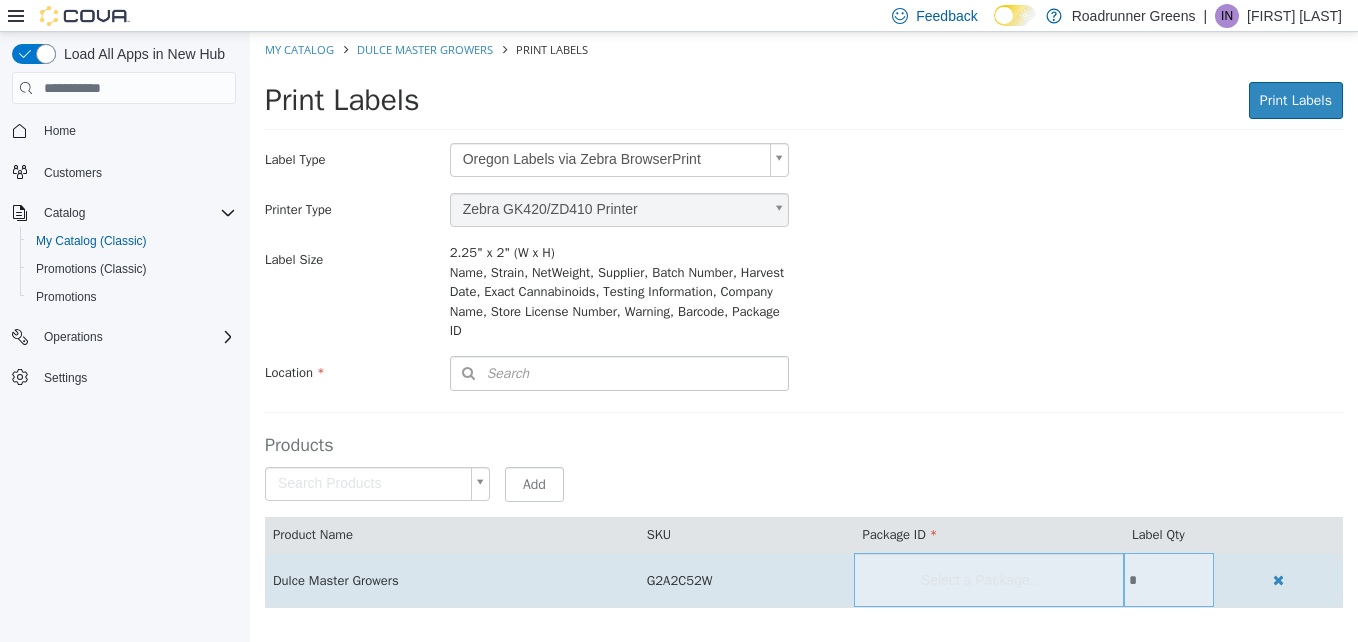 click on "Select a Package..." at bounding box center (989, 580) 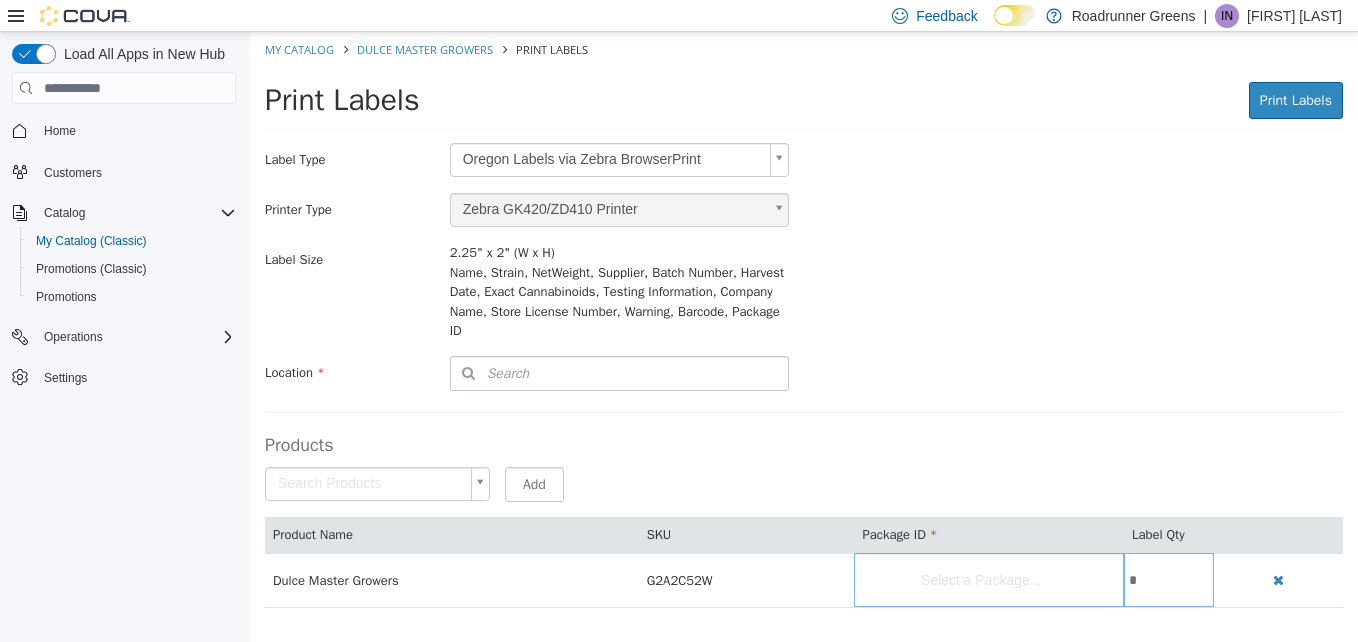 click on "Search" at bounding box center [619, 373] 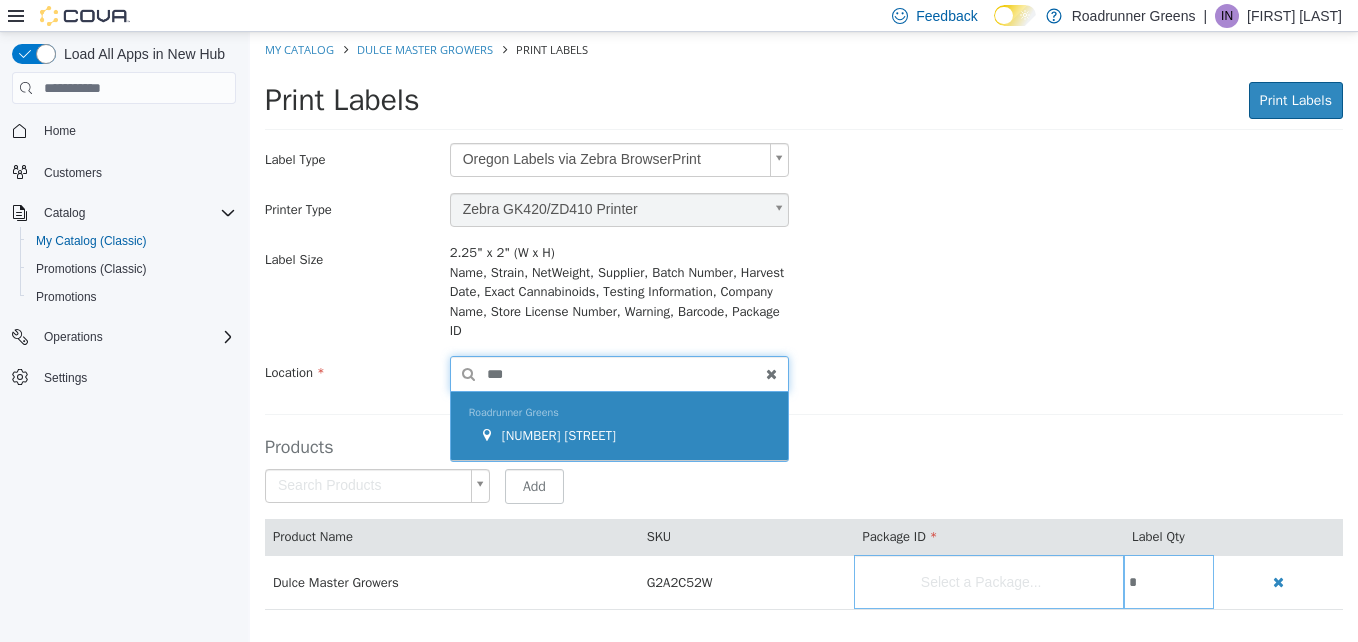 type on "***" 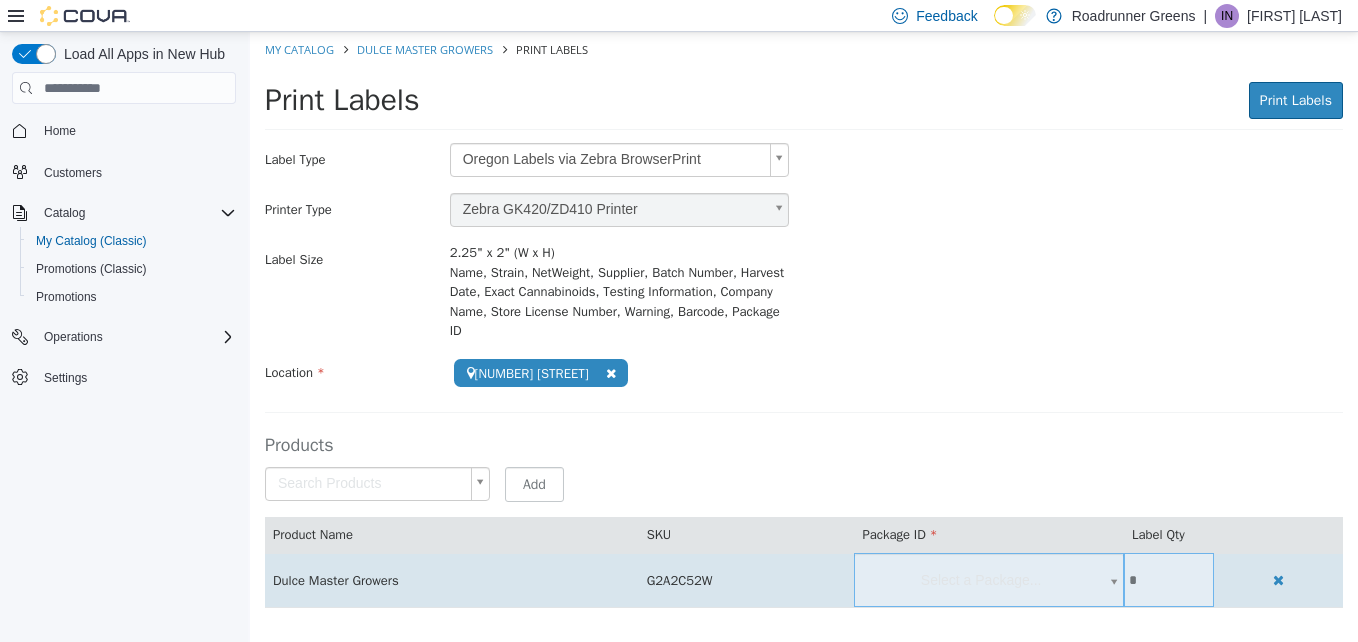 click on "**********" at bounding box center (804, 330) 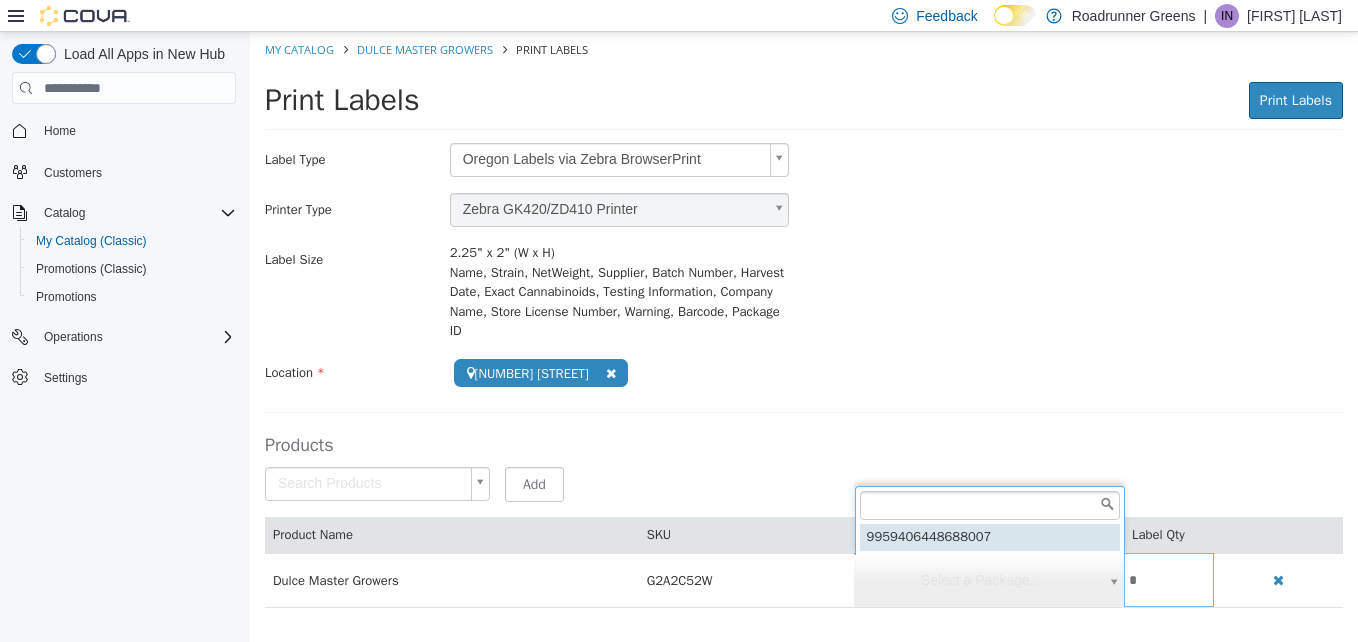 type on "**********" 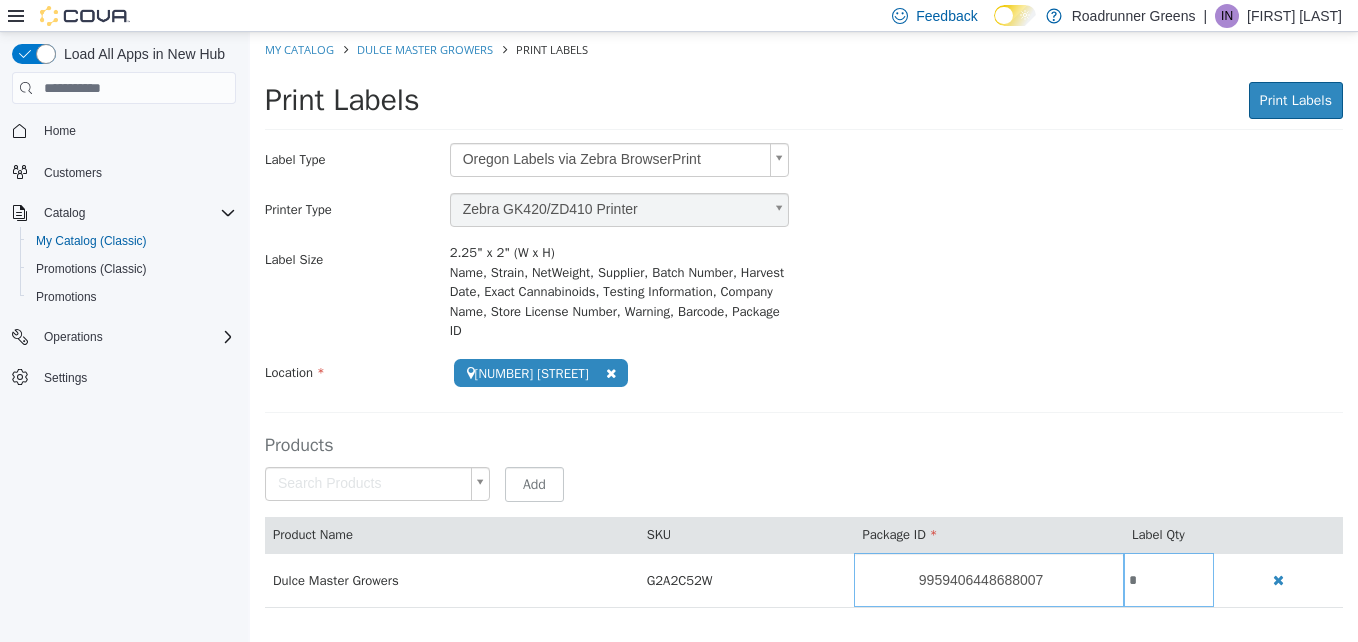 scroll, scrollTop: 0, scrollLeft: 0, axis: both 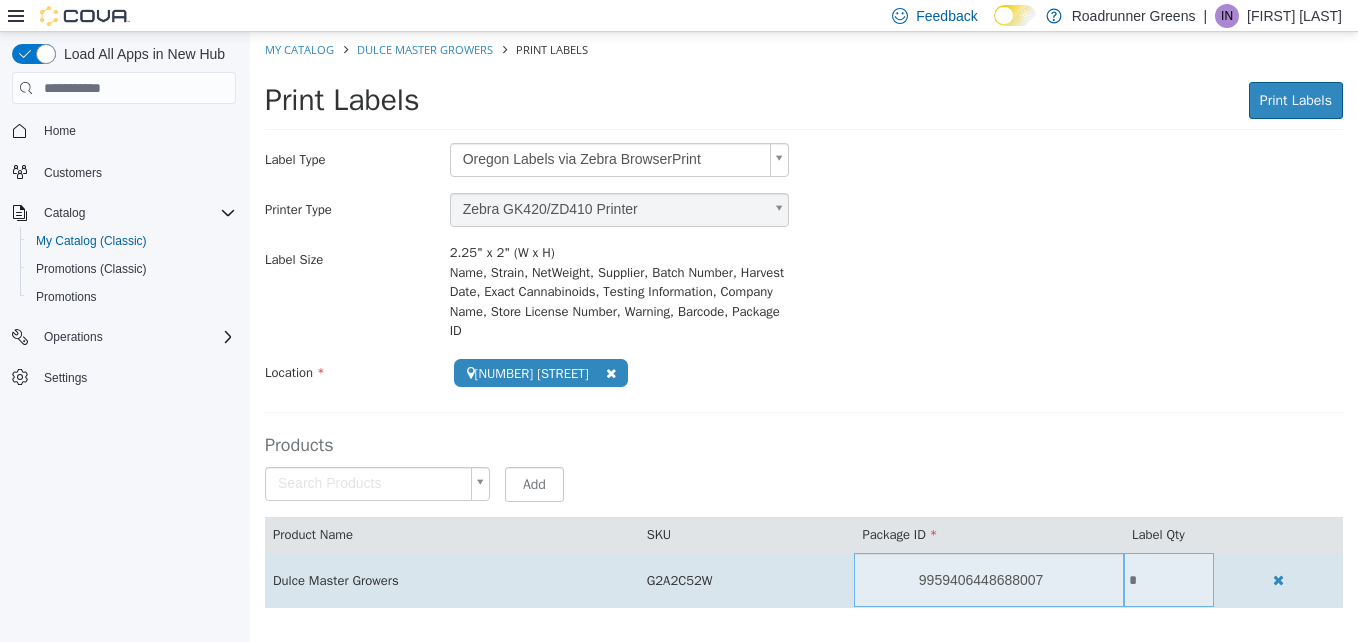 click on "*" at bounding box center (1169, 580) 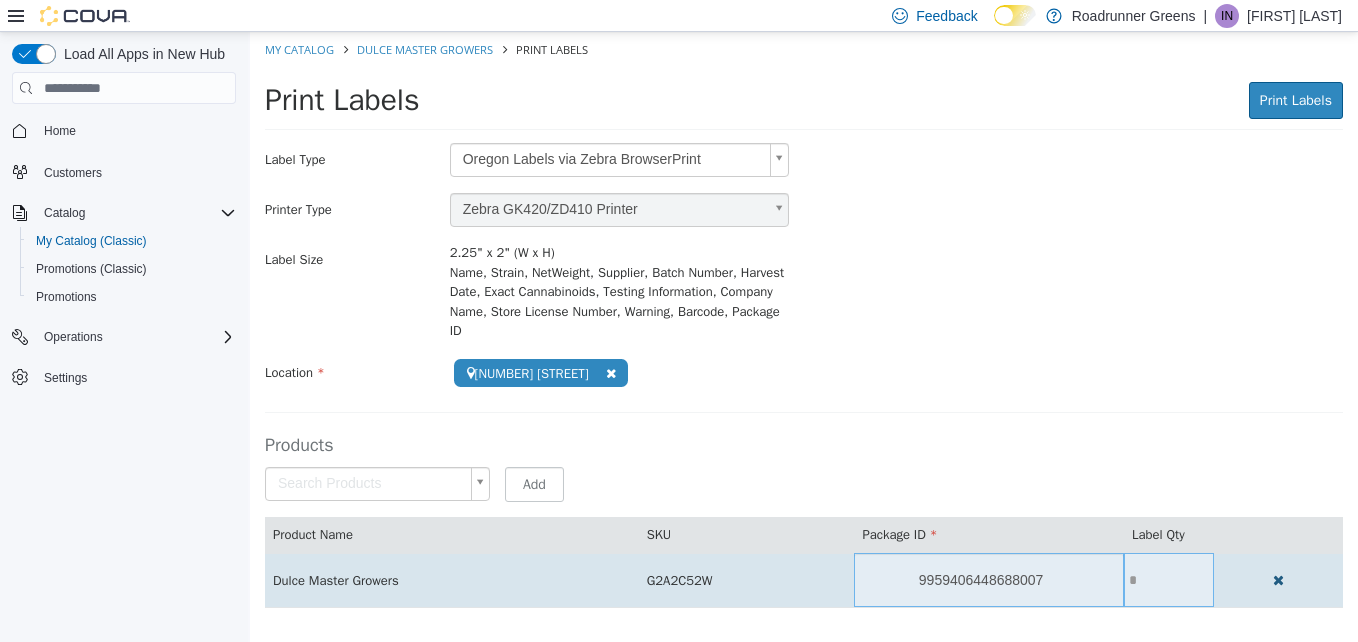 click at bounding box center [1278, 580] 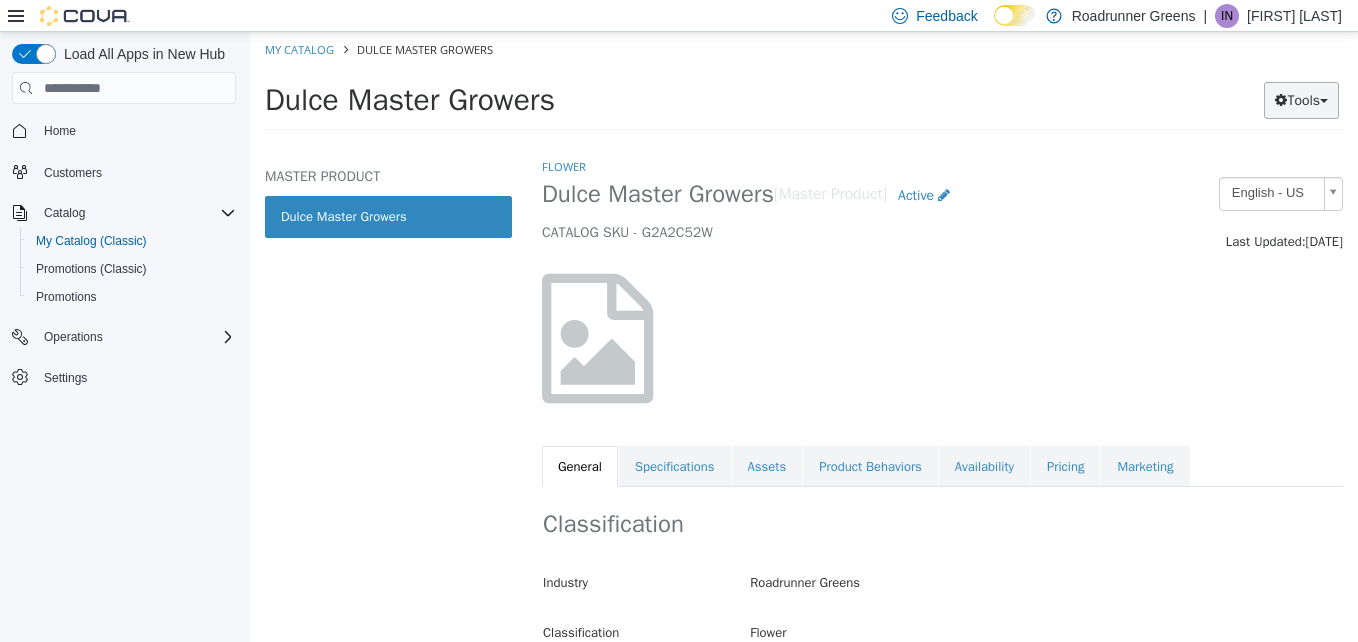 click on "Tools" at bounding box center (1301, 100) 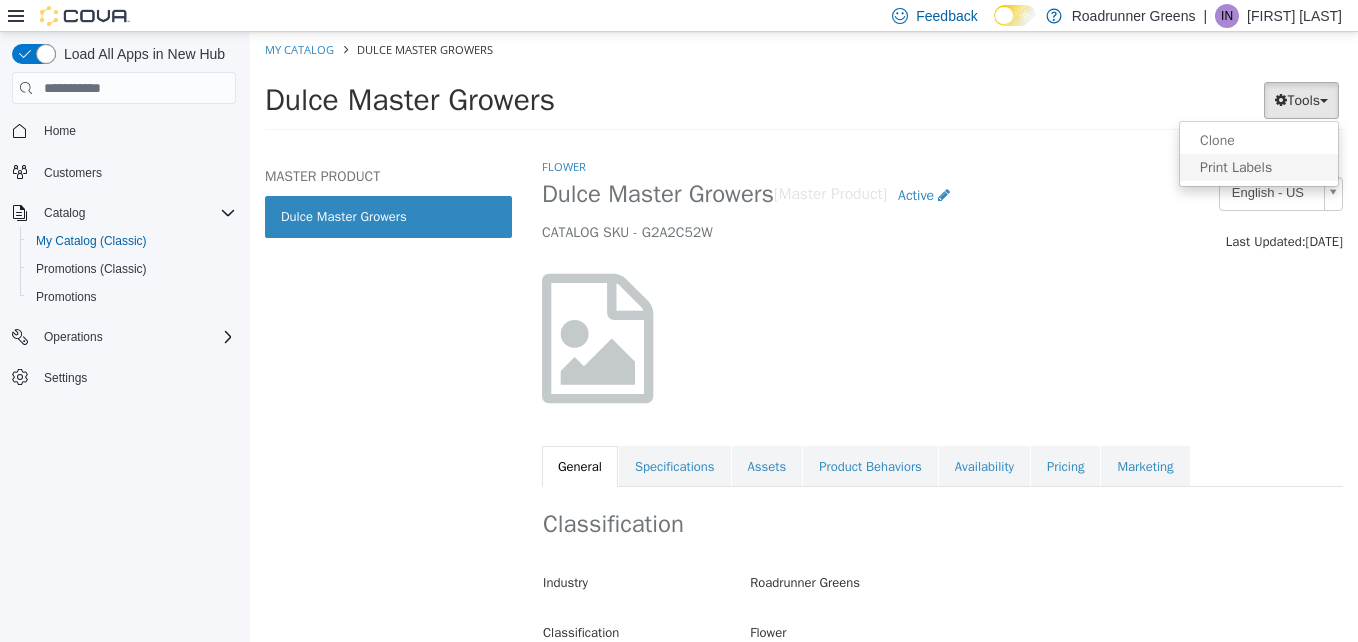 click on "Print Labels" at bounding box center (1259, 167) 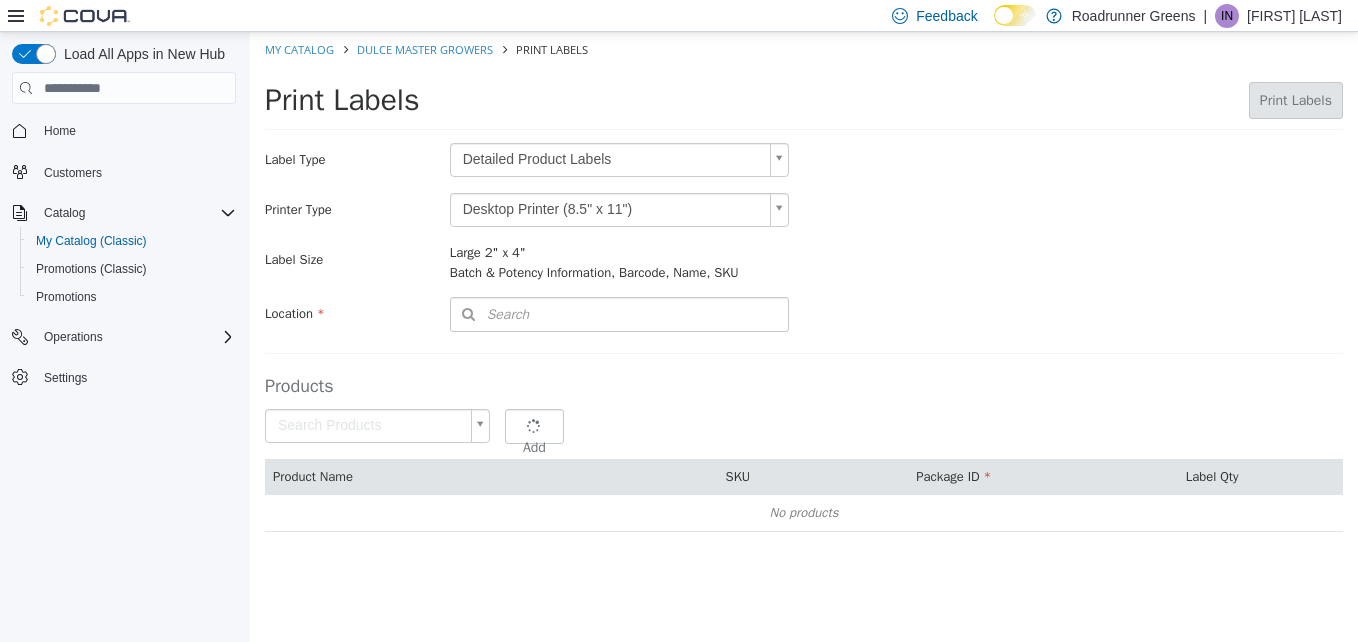type 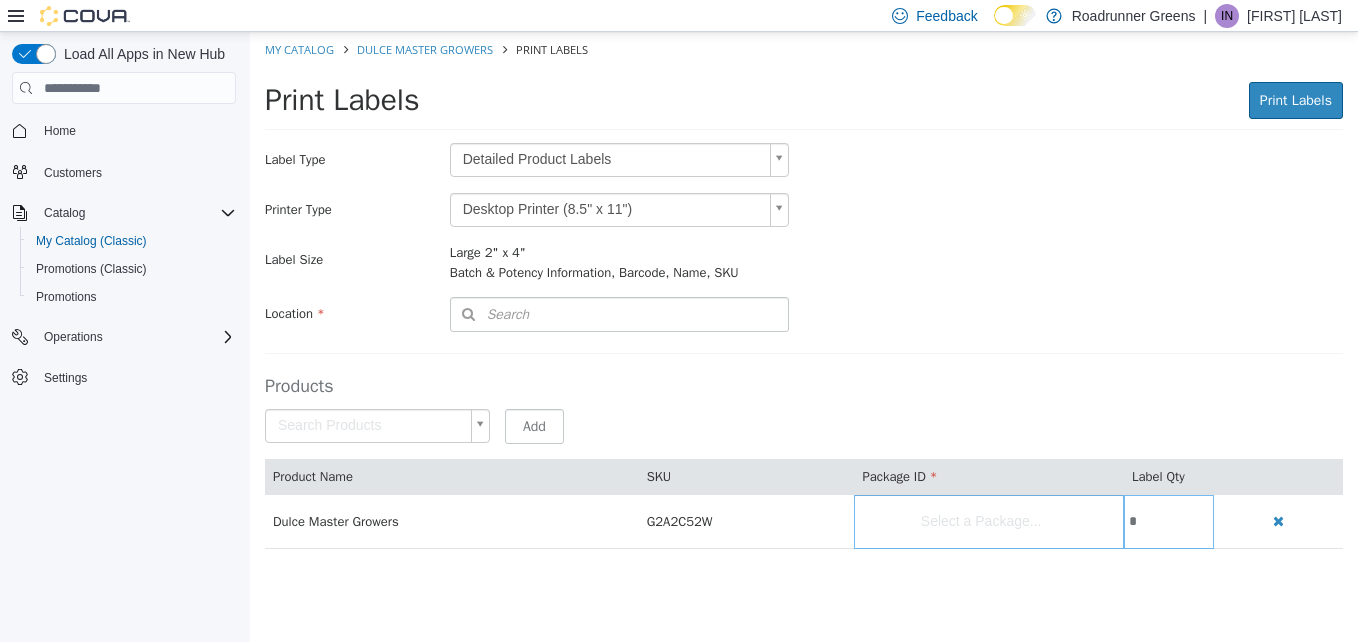 click on "Saving Bulk Changes...
×
My Catalog
Dulce Master Growers
Print Labels
Print Labels
Print Labels  Preparing Labels
Label Type     Detailed Product Labels                             * Printer Type     Desktop Printer (8.5" x 11")                             * Label Size Large 2" x 4" Batch & Potency Information, Barcode, Name, SKU Include Price Location Search Type 3 or more characters or browse       Roadrunner Greens     (1)         [NUMBER] [STREET]         Products     Search Products                                 Select a Package...                             Add Product Name SKU Package ID Label Qty Dulce Master Growers G2A2C52W     Select a Package...                             *" at bounding box center [804, 301] 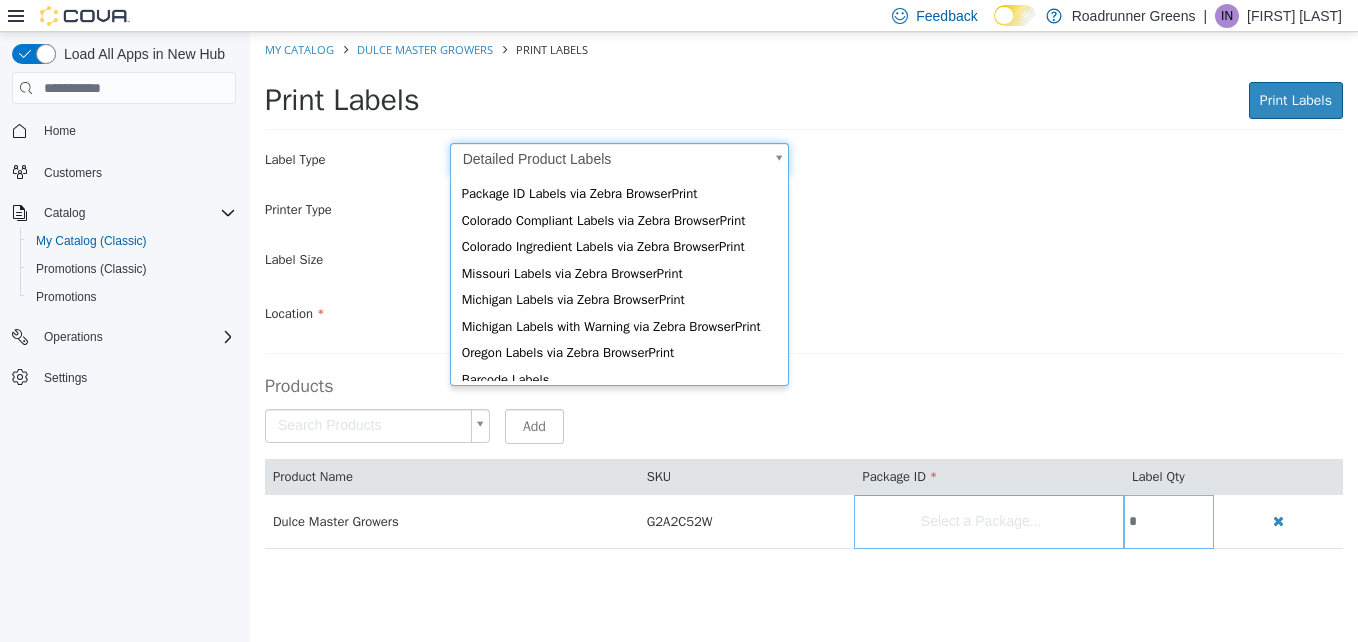 scroll, scrollTop: 51, scrollLeft: 0, axis: vertical 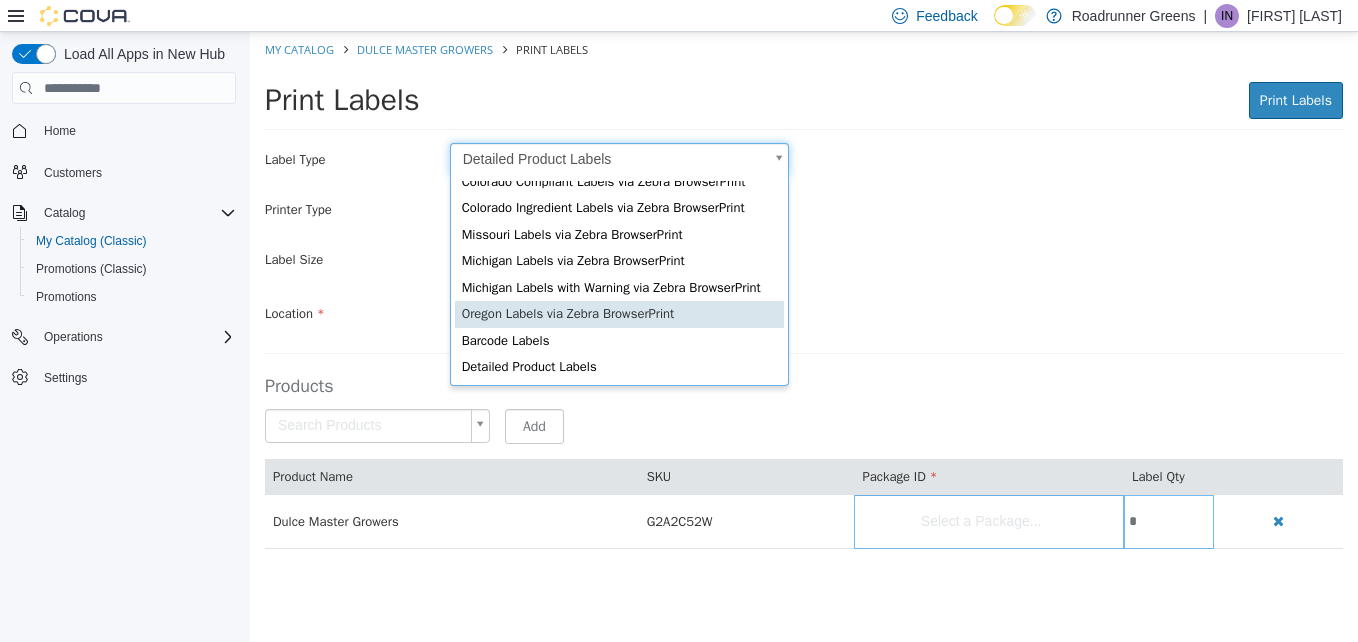 type on "*" 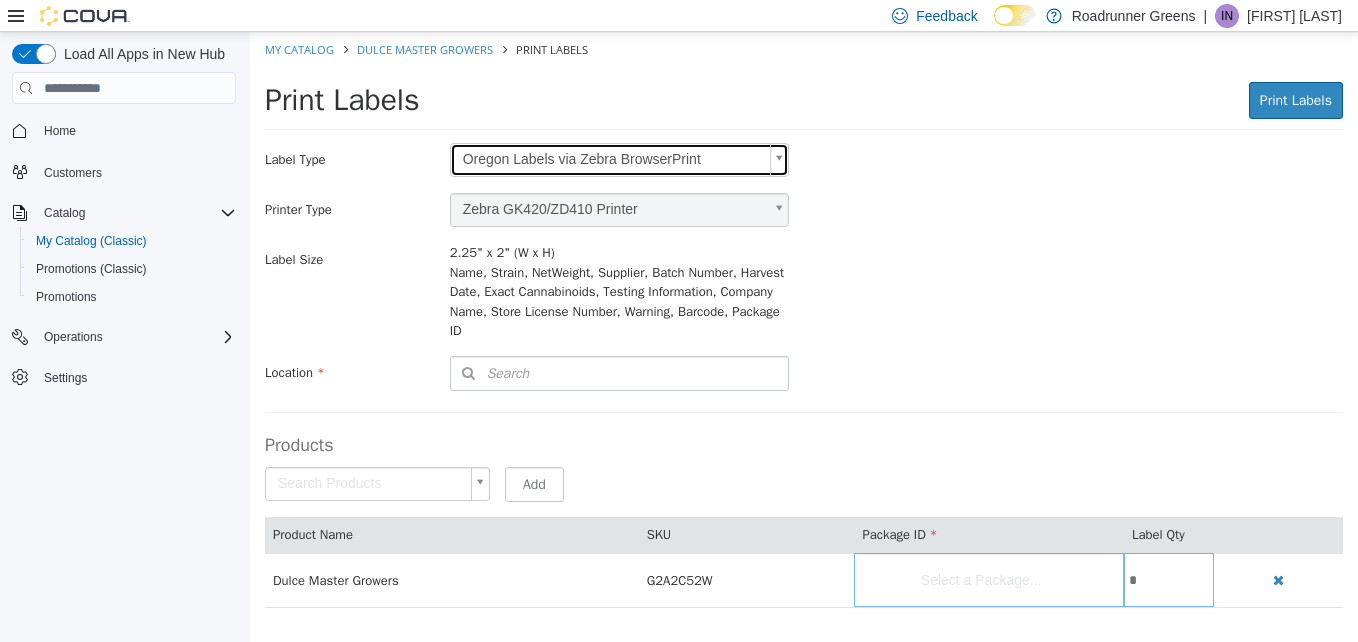 click on "Zebra GK420/ZD410 Printer" at bounding box center [606, 210] 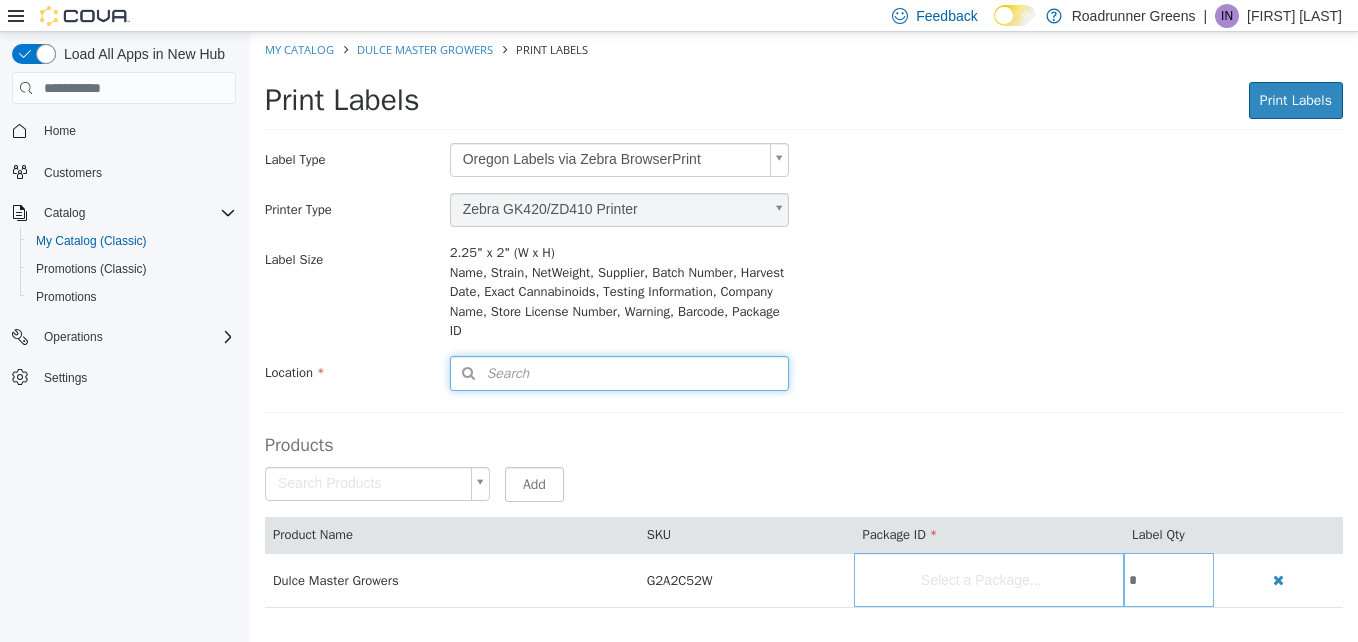 click on "Search" at bounding box center (619, 373) 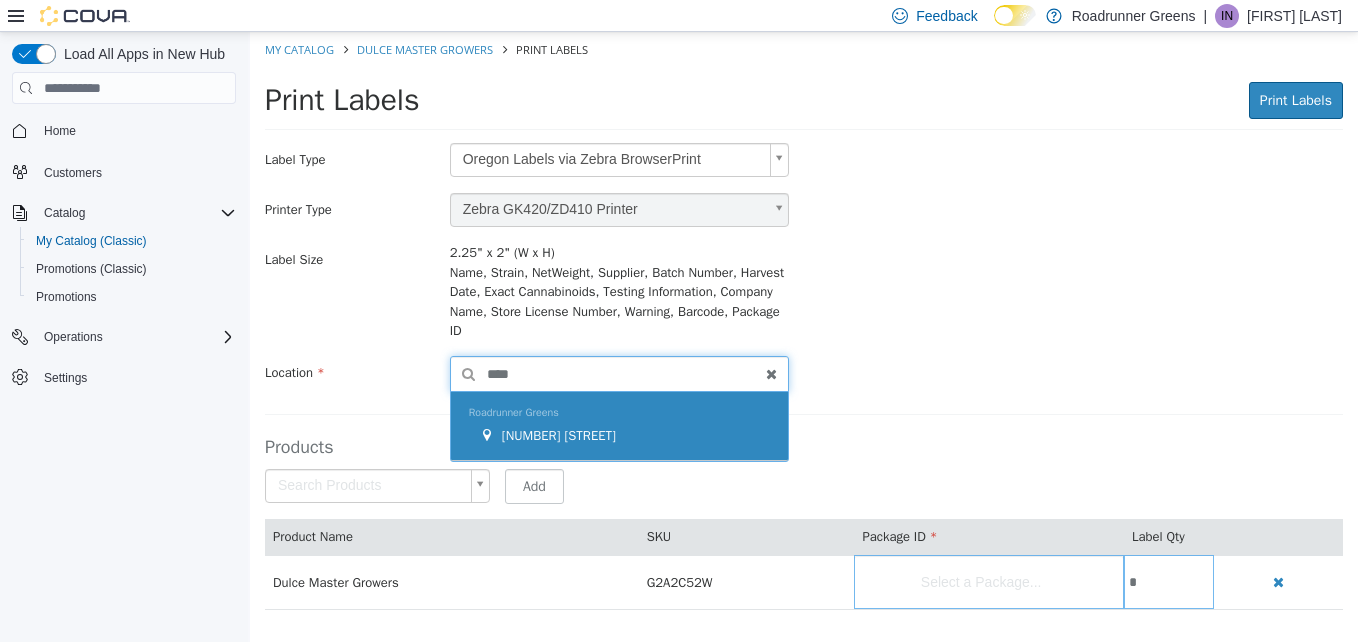 type on "****" 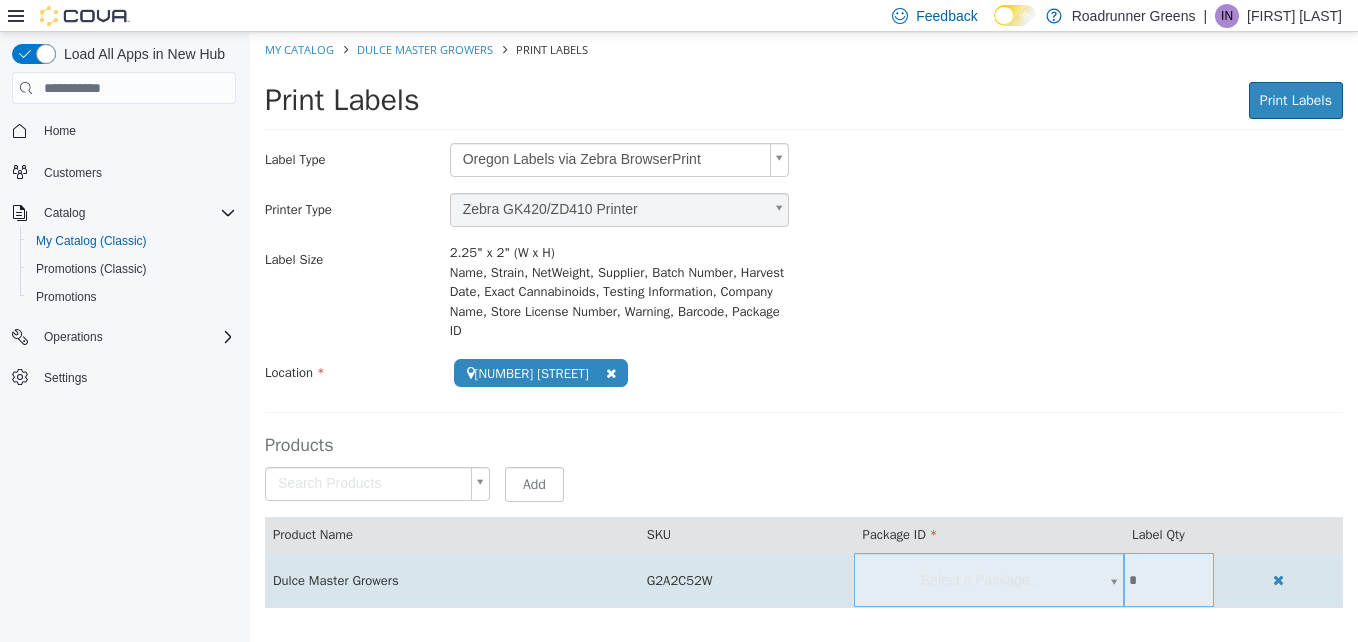 click on "**********" at bounding box center (804, 330) 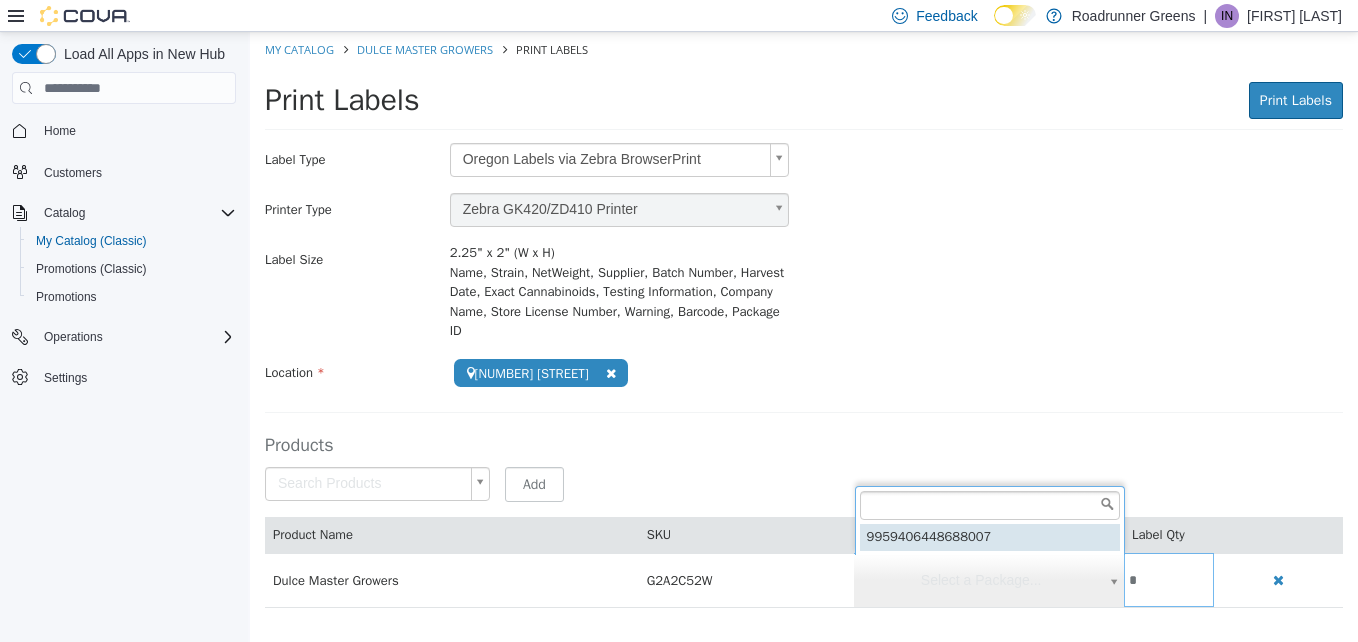 type on "**********" 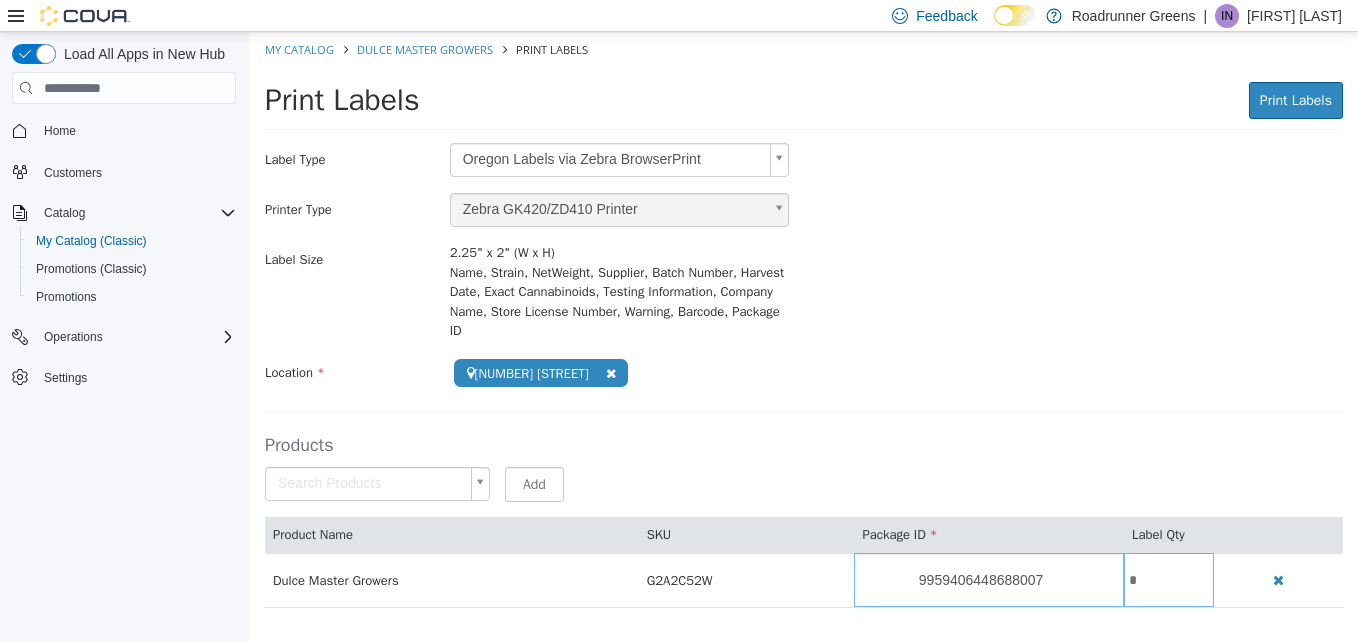 scroll, scrollTop: 0, scrollLeft: 0, axis: both 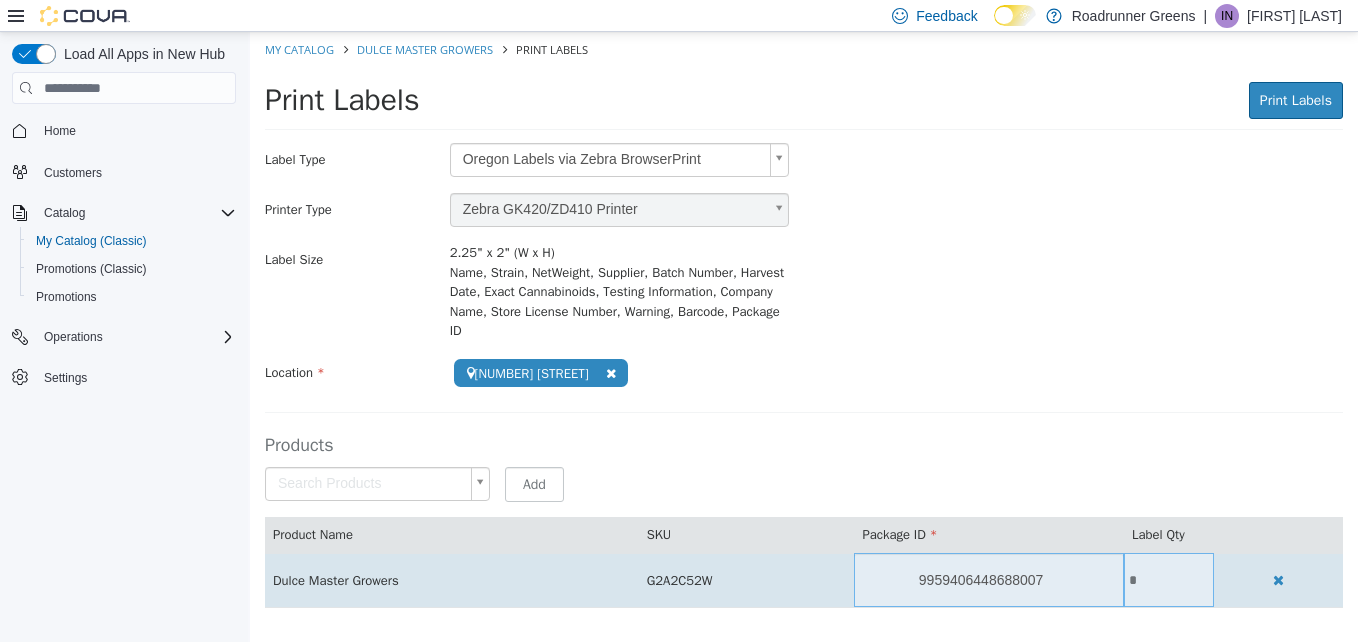 click on "*" at bounding box center (1169, 580) 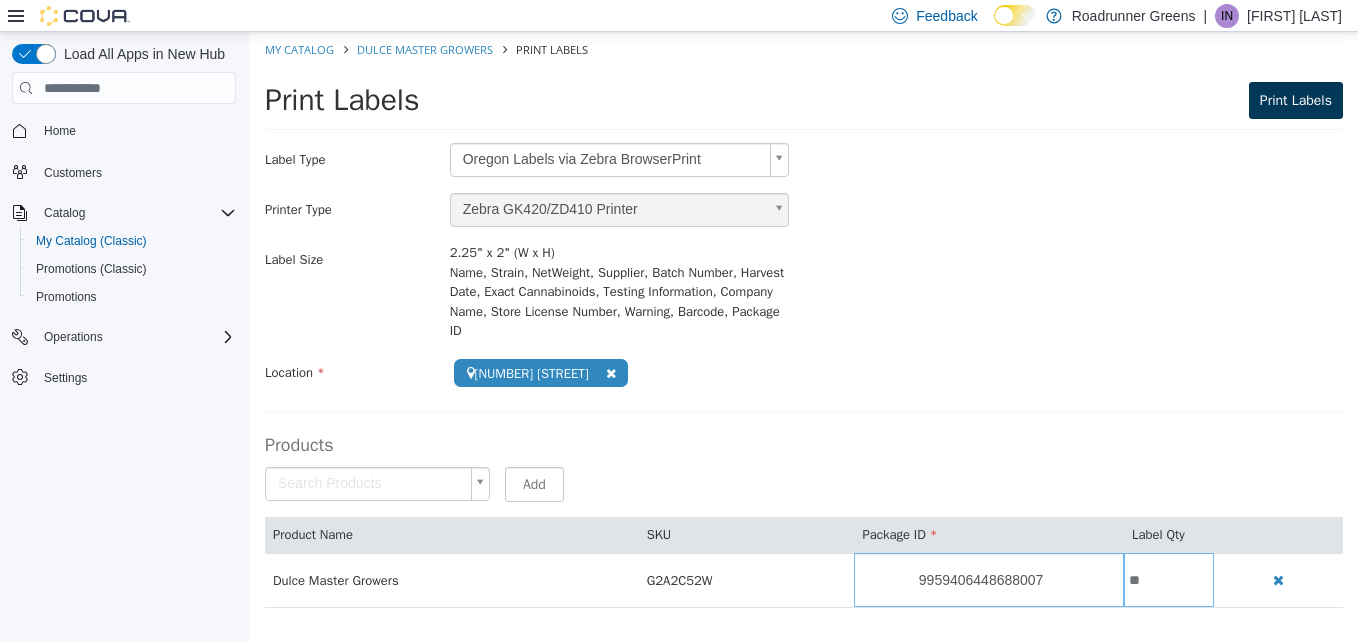 type on "**" 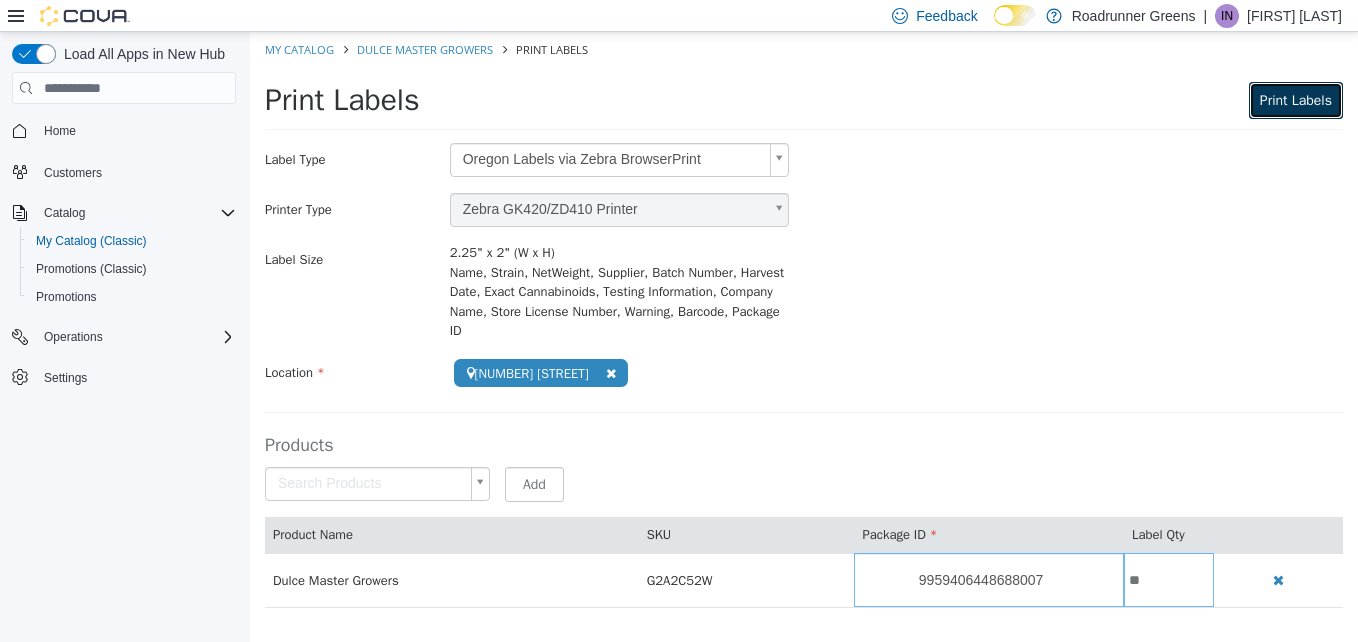 click on "Print Labels" at bounding box center [1296, 100] 